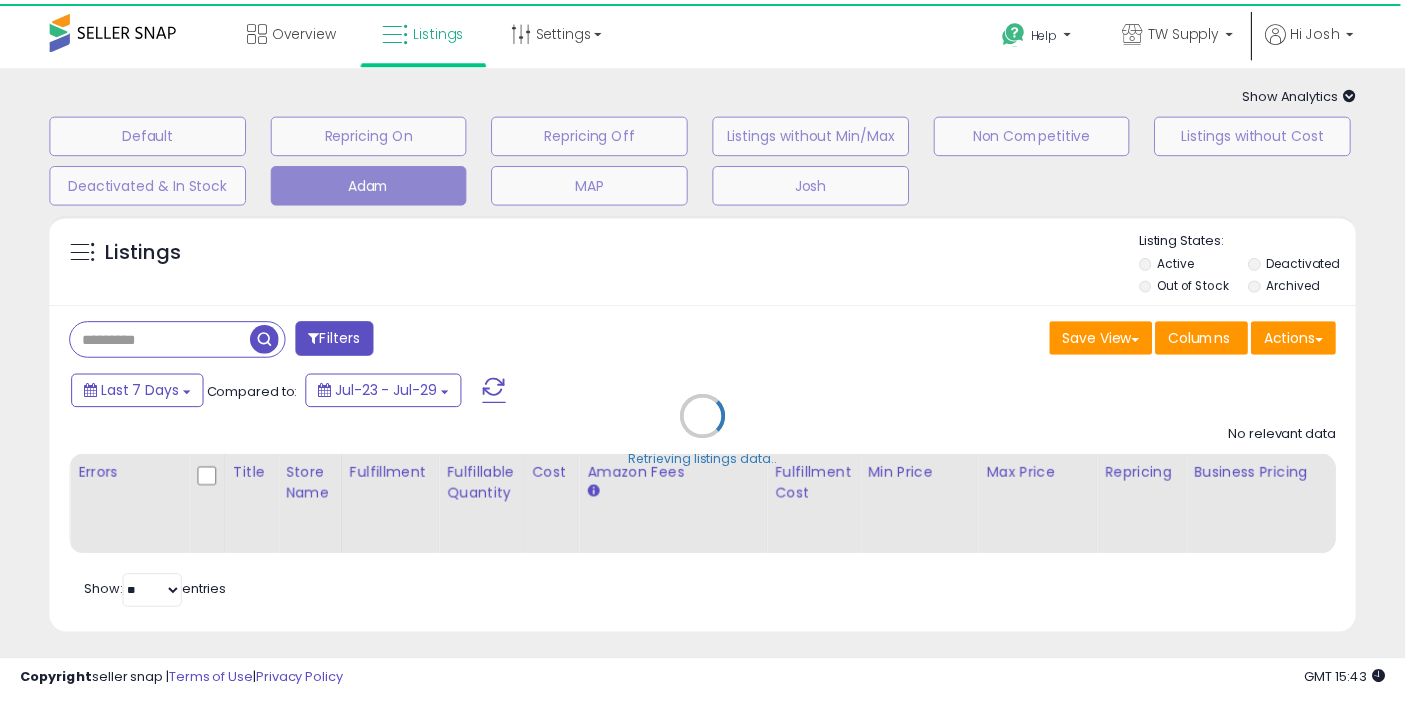 scroll, scrollTop: 0, scrollLeft: 0, axis: both 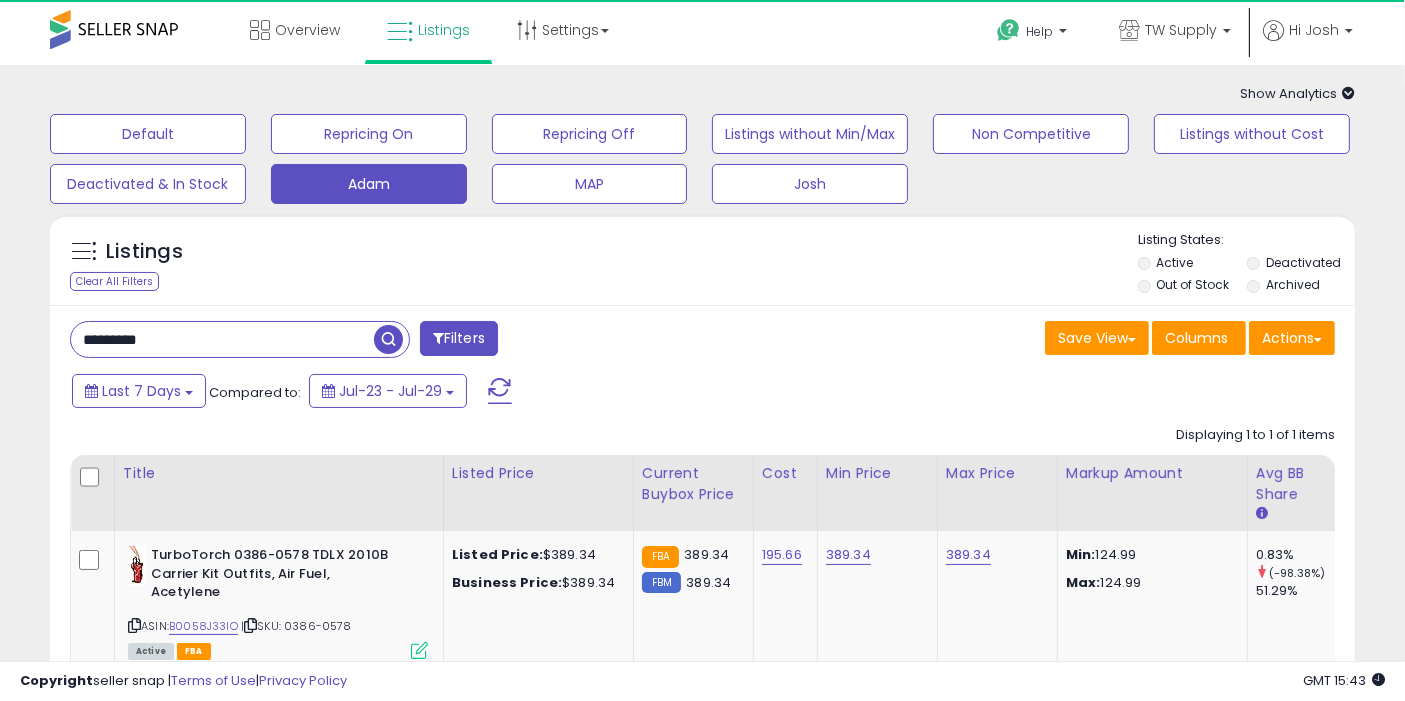 click on "*********" at bounding box center (222, 339) 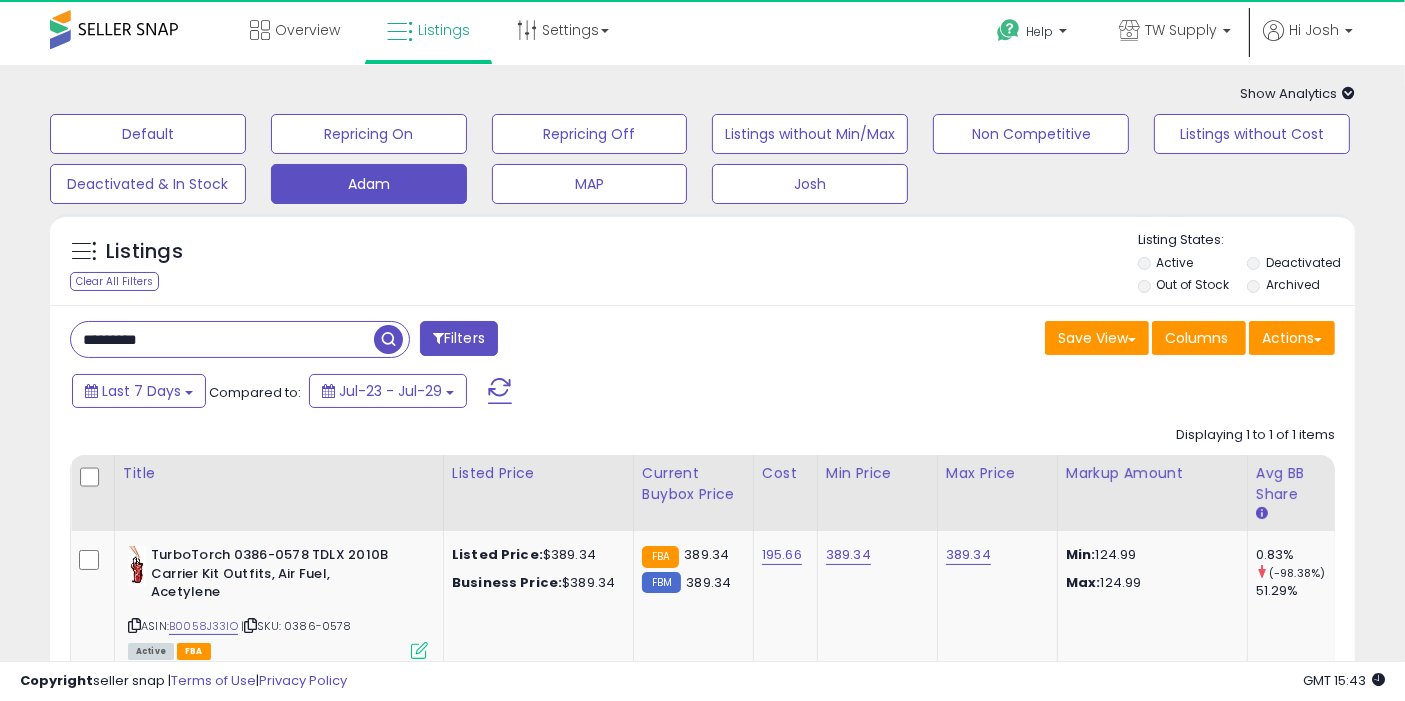 click on "*********" at bounding box center (222, 339) 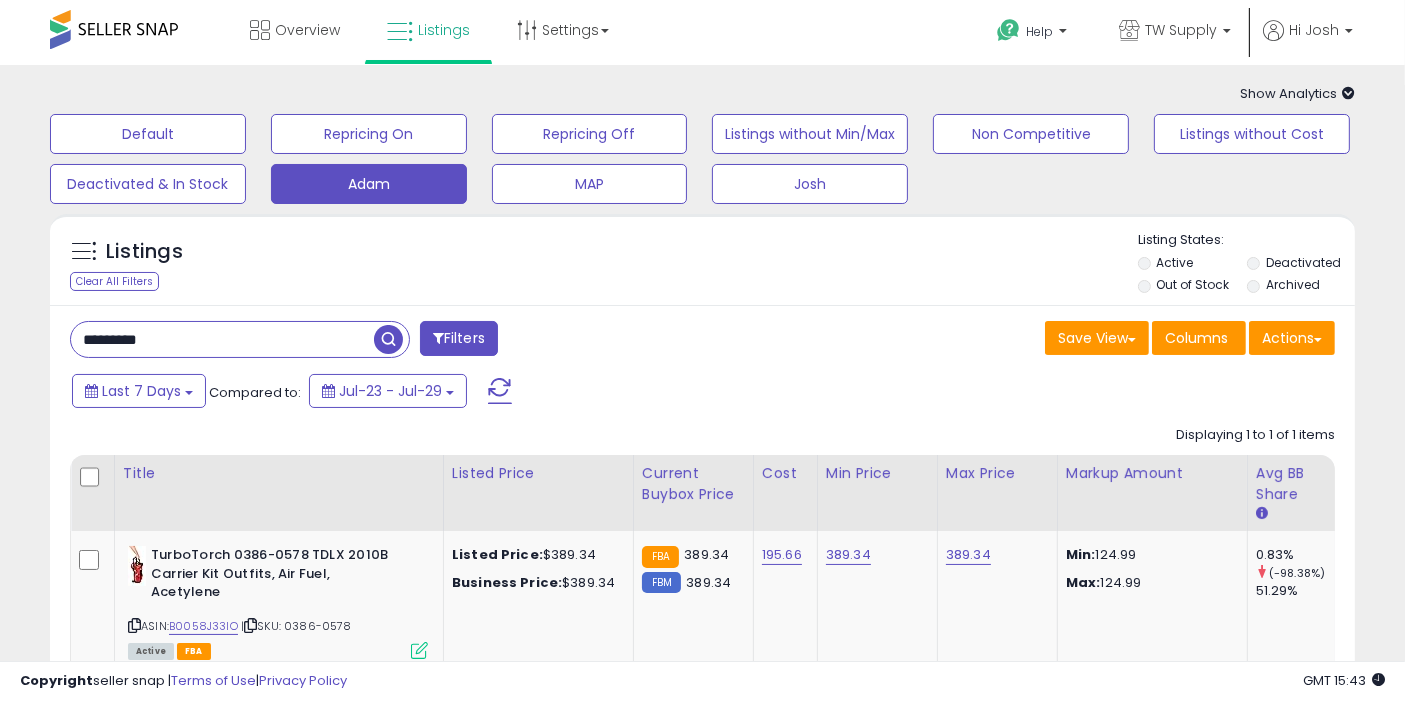 type on "*********" 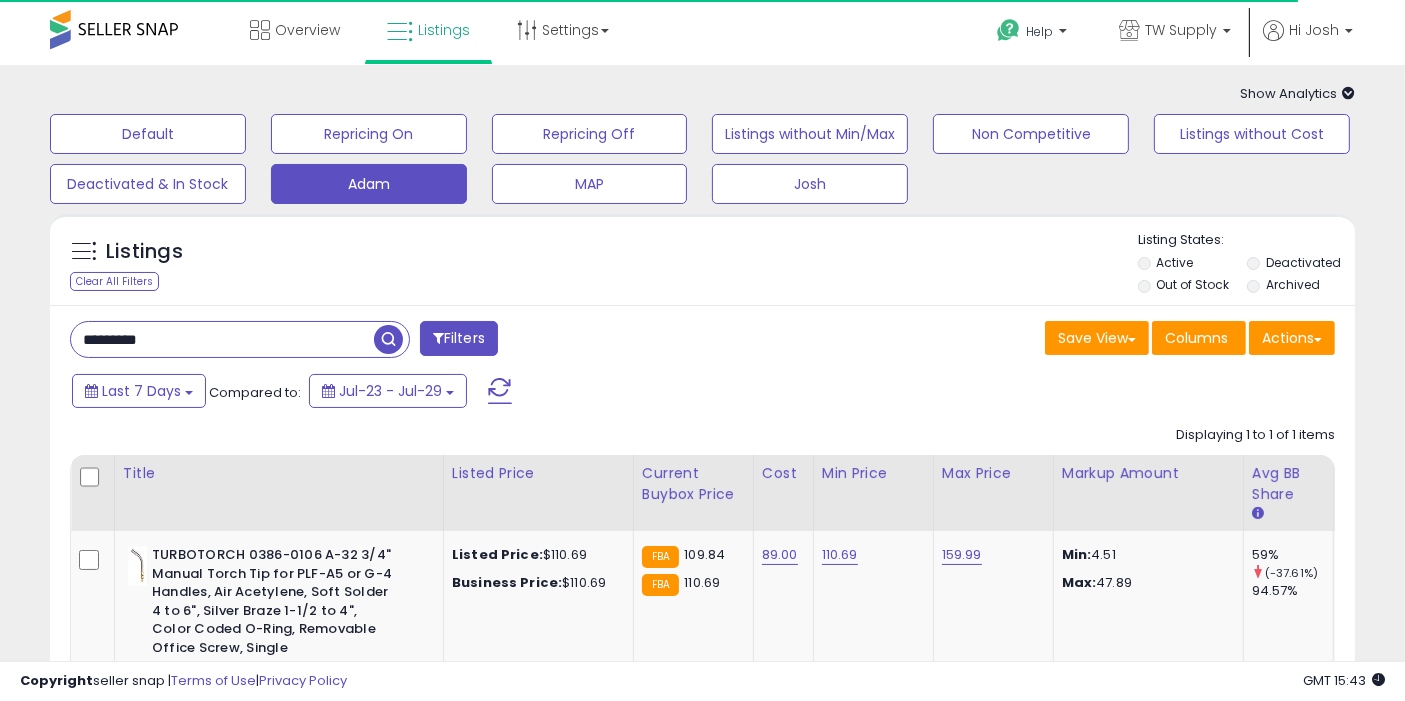 scroll, scrollTop: 51, scrollLeft: 0, axis: vertical 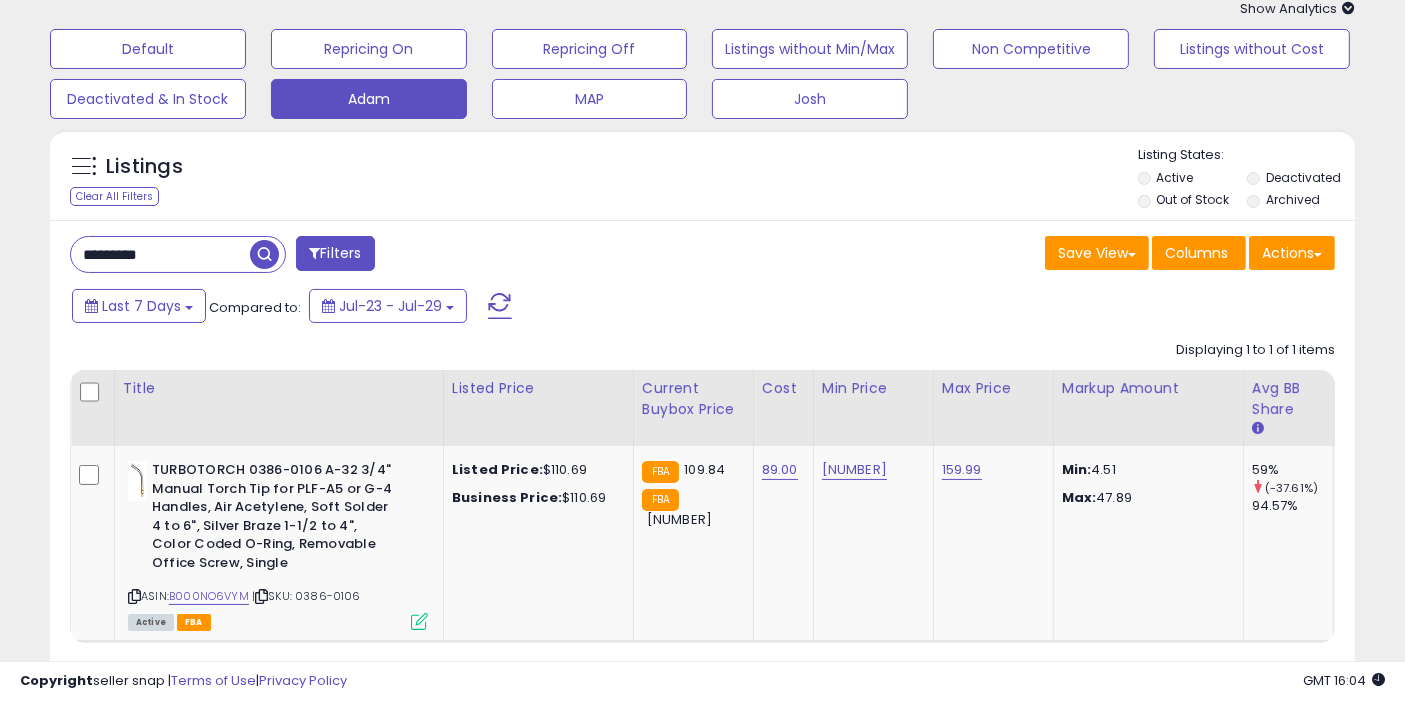 click on "*********" at bounding box center [160, 254] 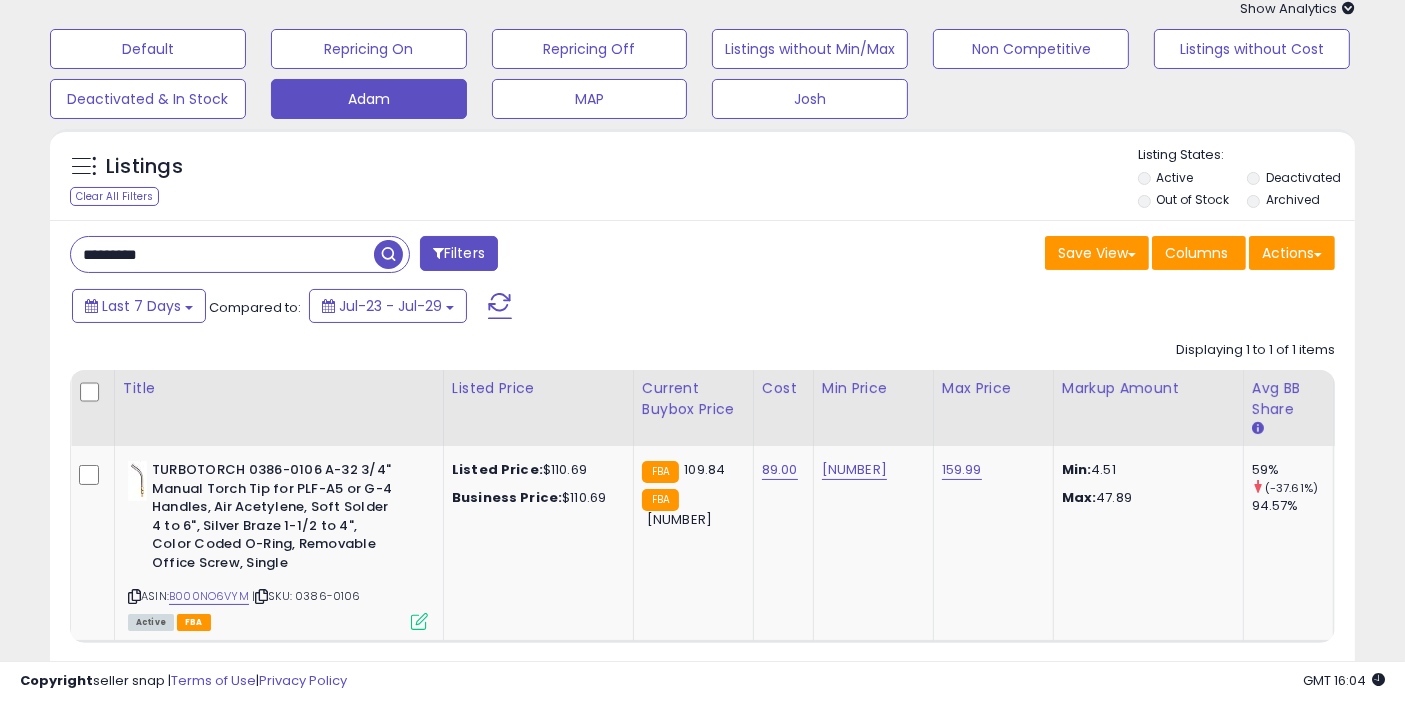 type on "*********" 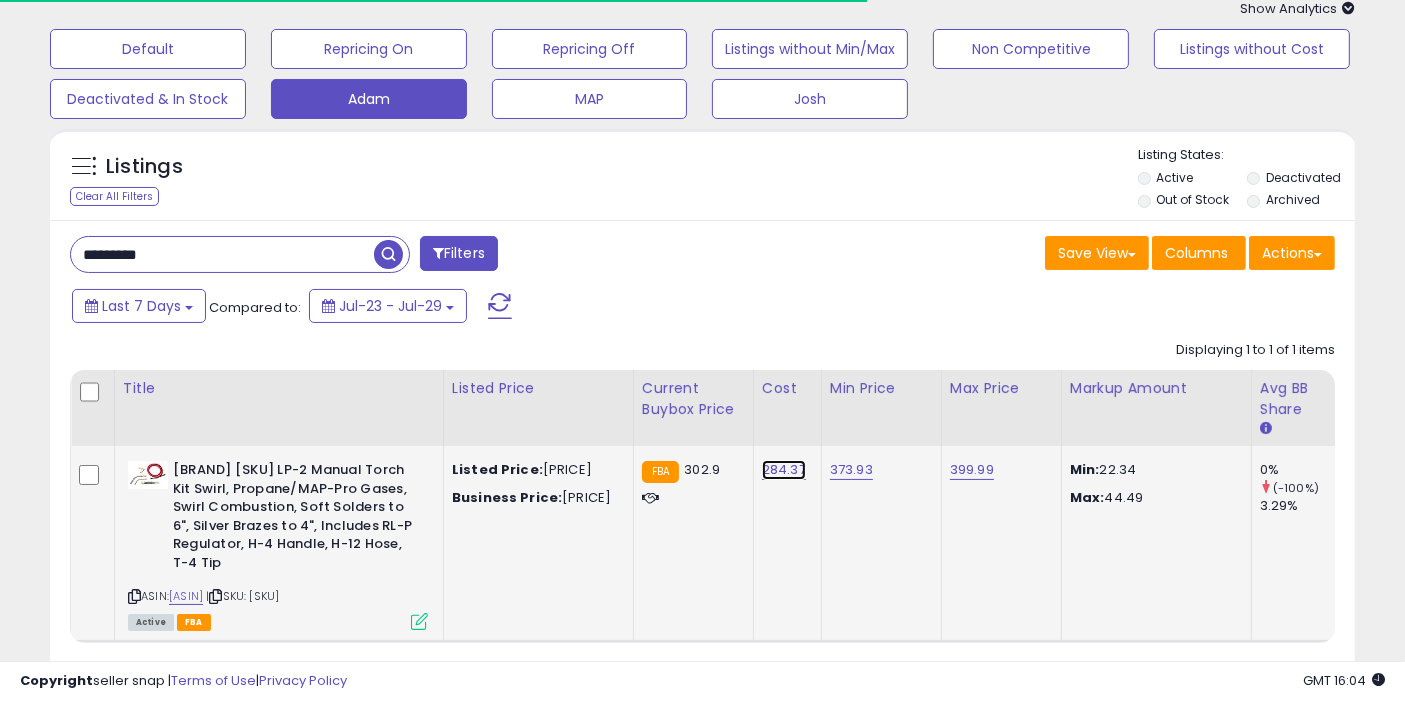 click on "284.37" at bounding box center (784, 470) 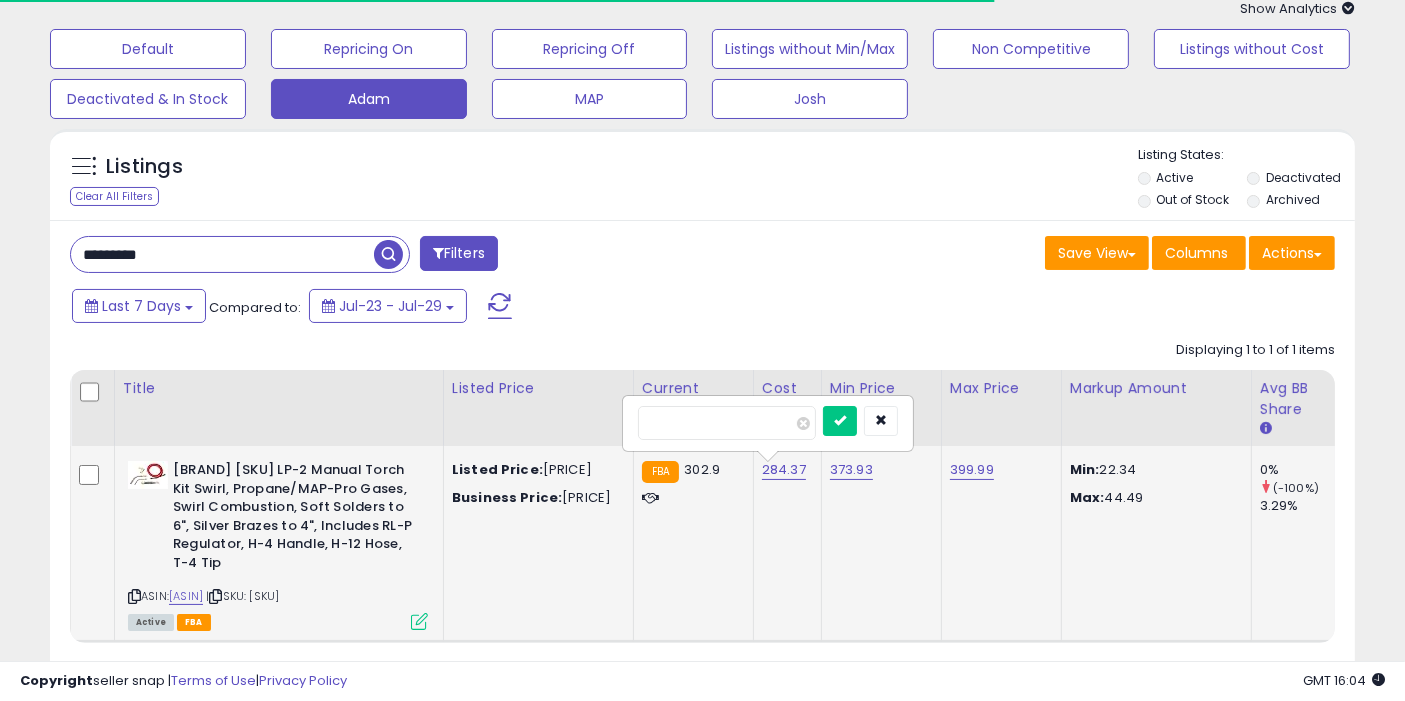 type on "*" 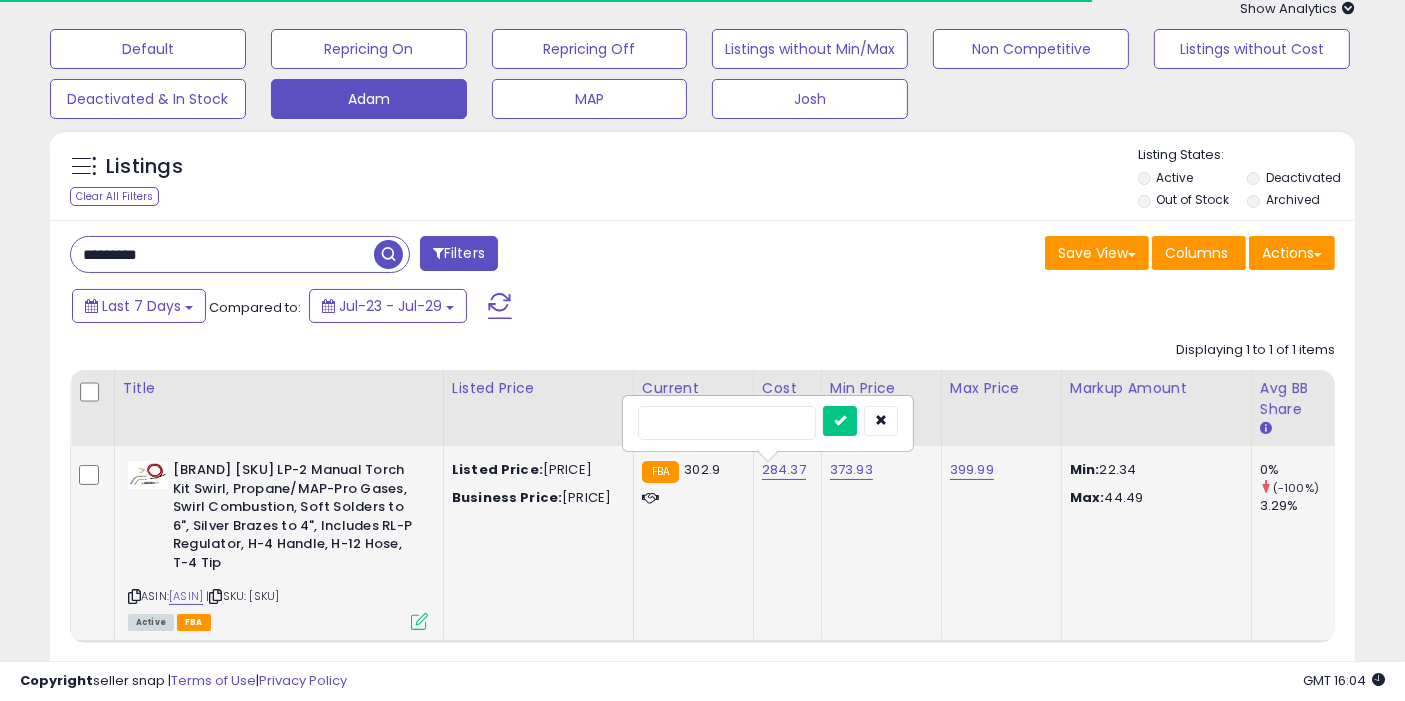 type on "***" 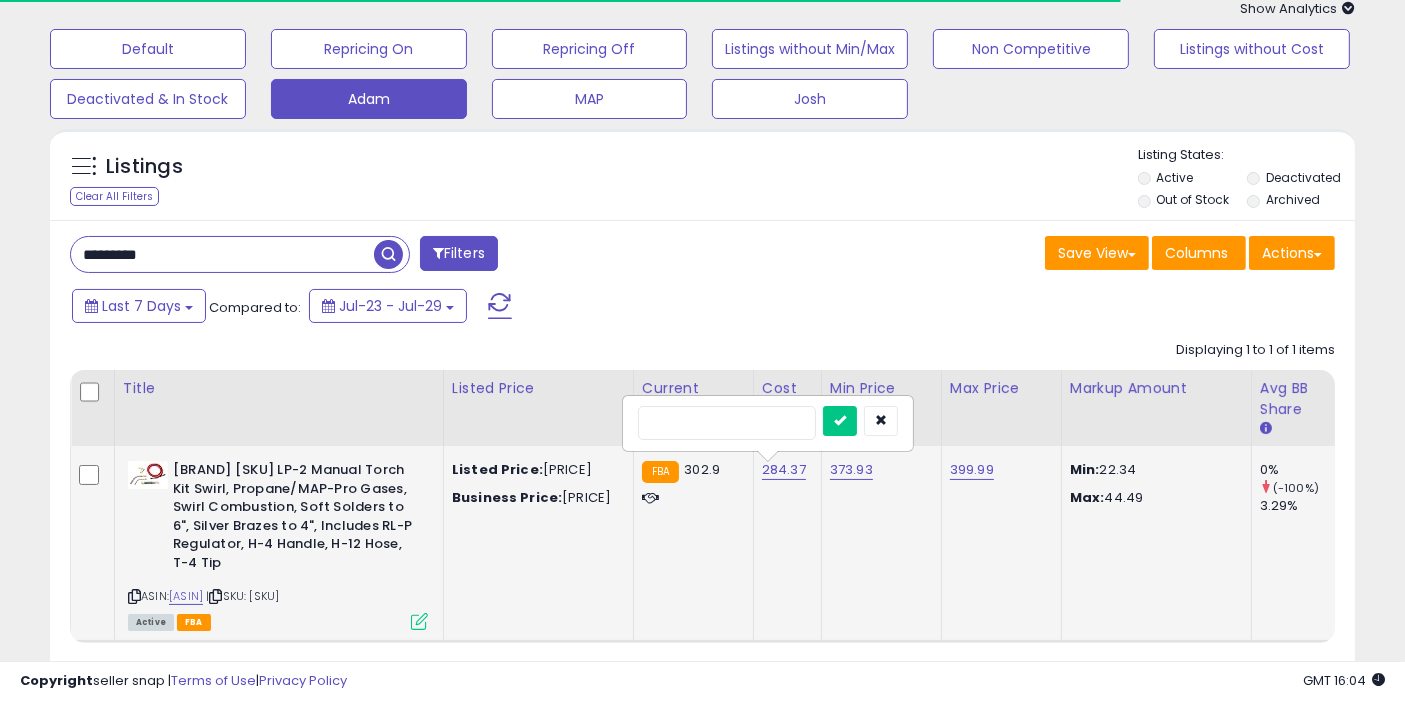 click at bounding box center (840, 421) 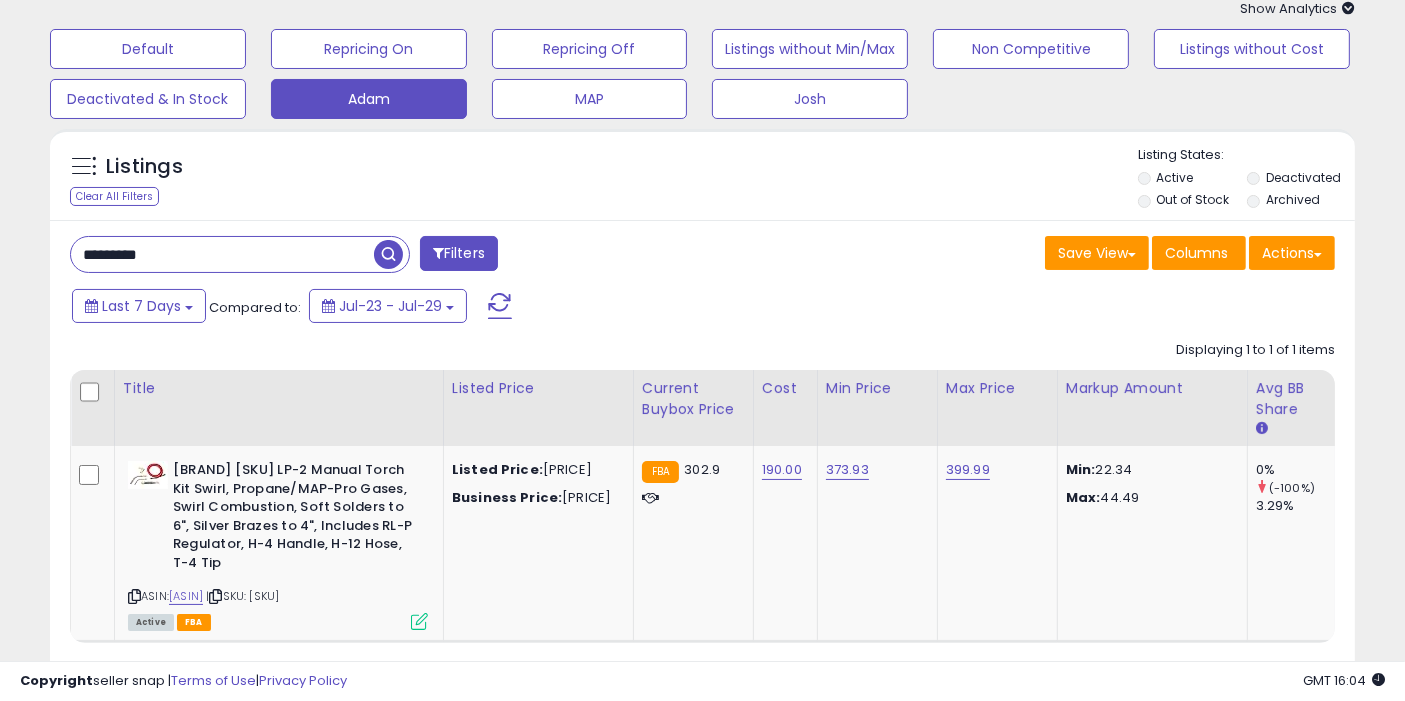 click at bounding box center (388, 254) 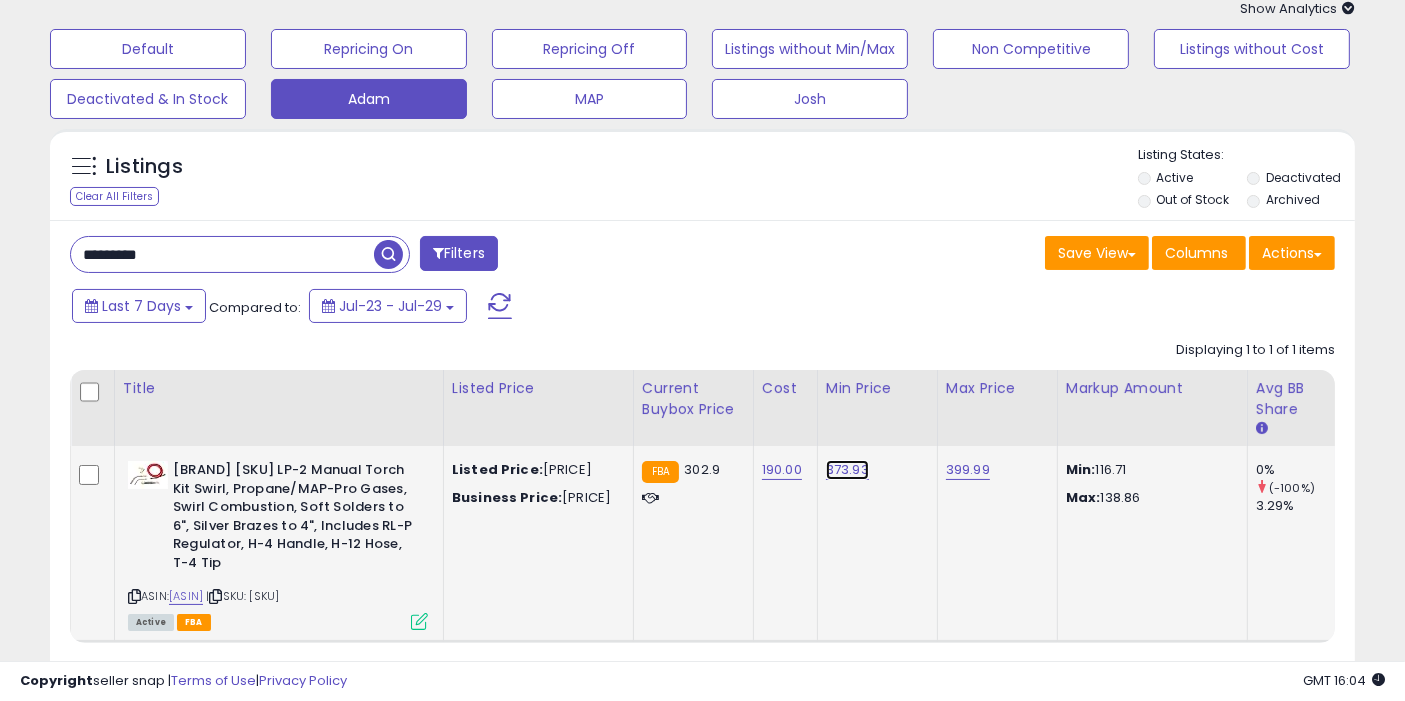 click on "373.93" at bounding box center (847, 470) 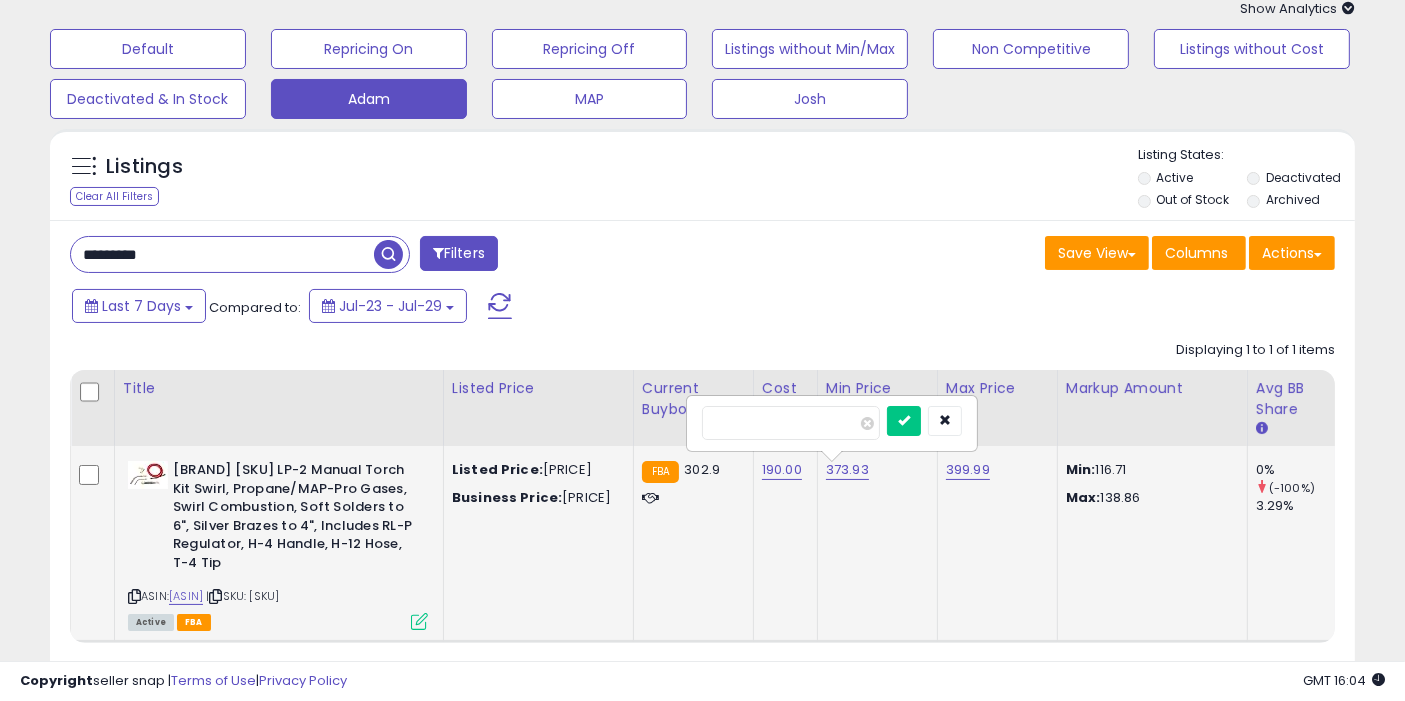 type on "*" 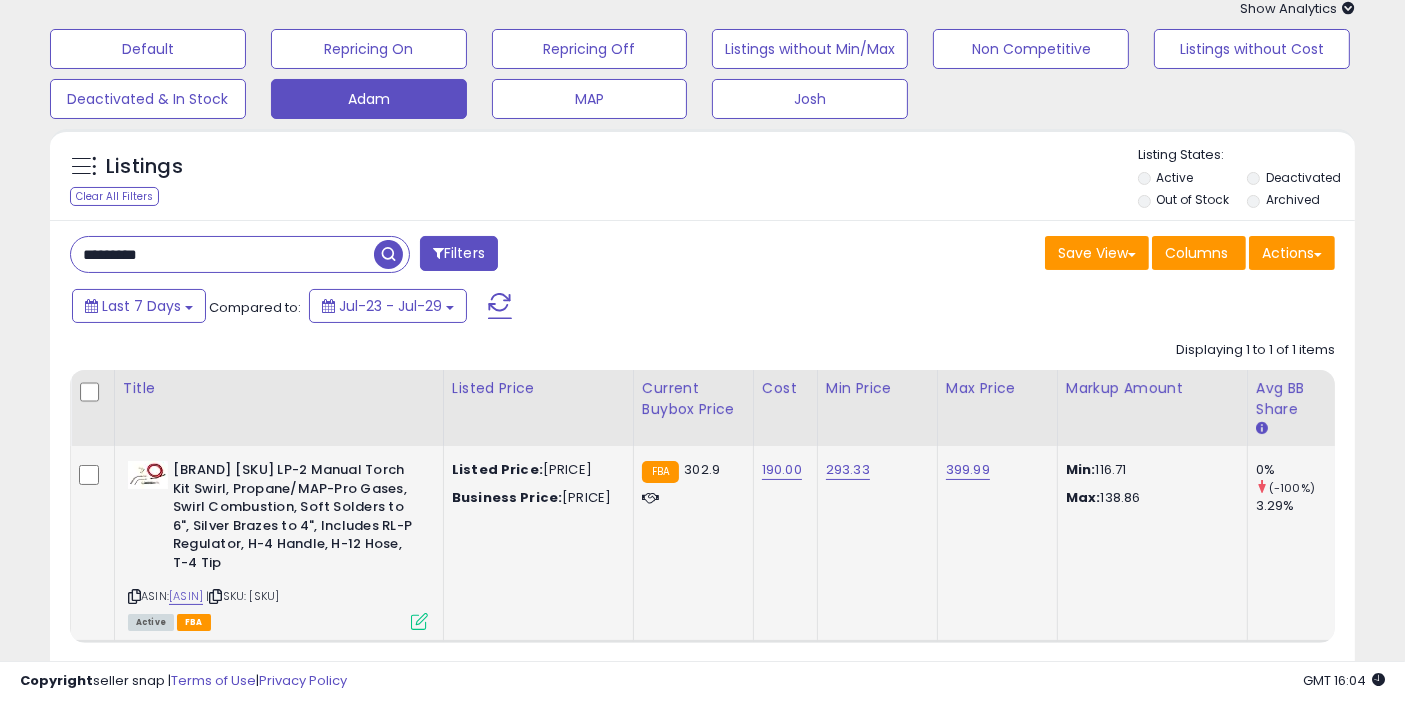 click at bounding box center [388, 254] 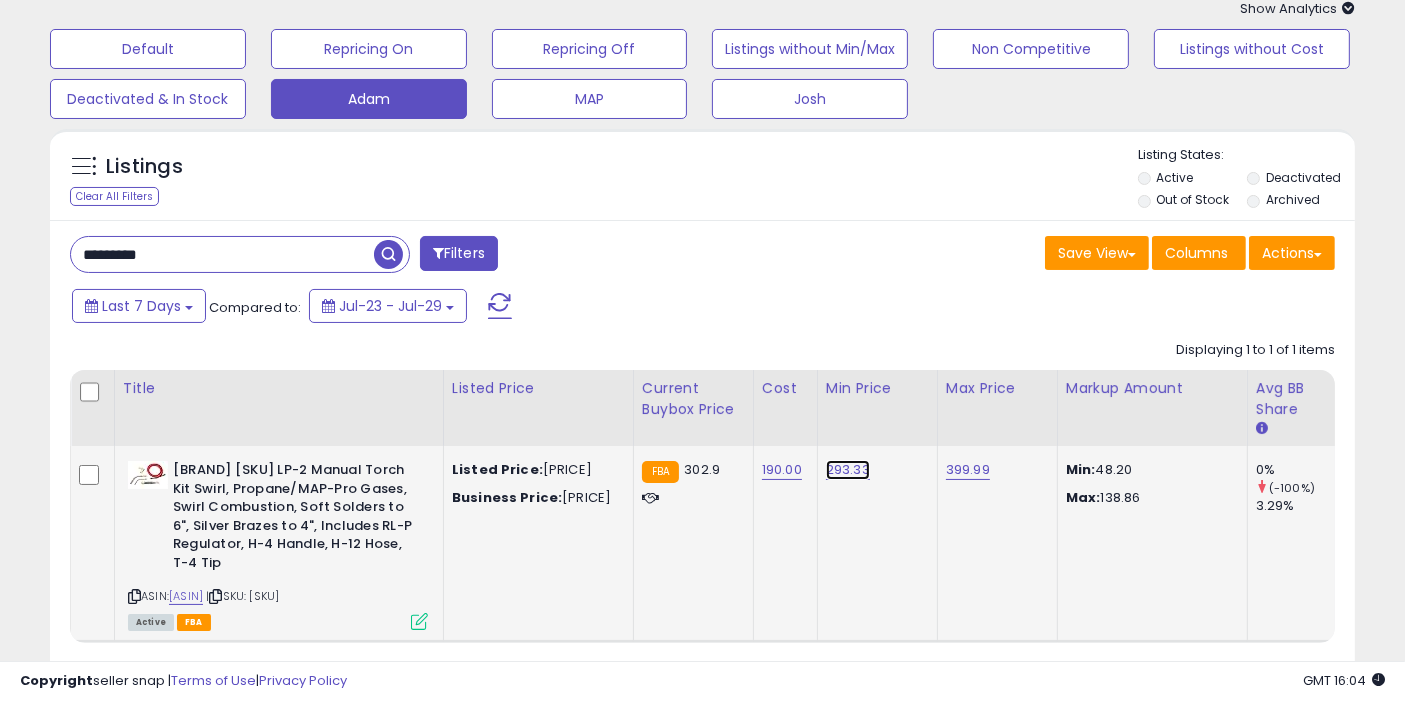 click on "293.33" at bounding box center [848, 470] 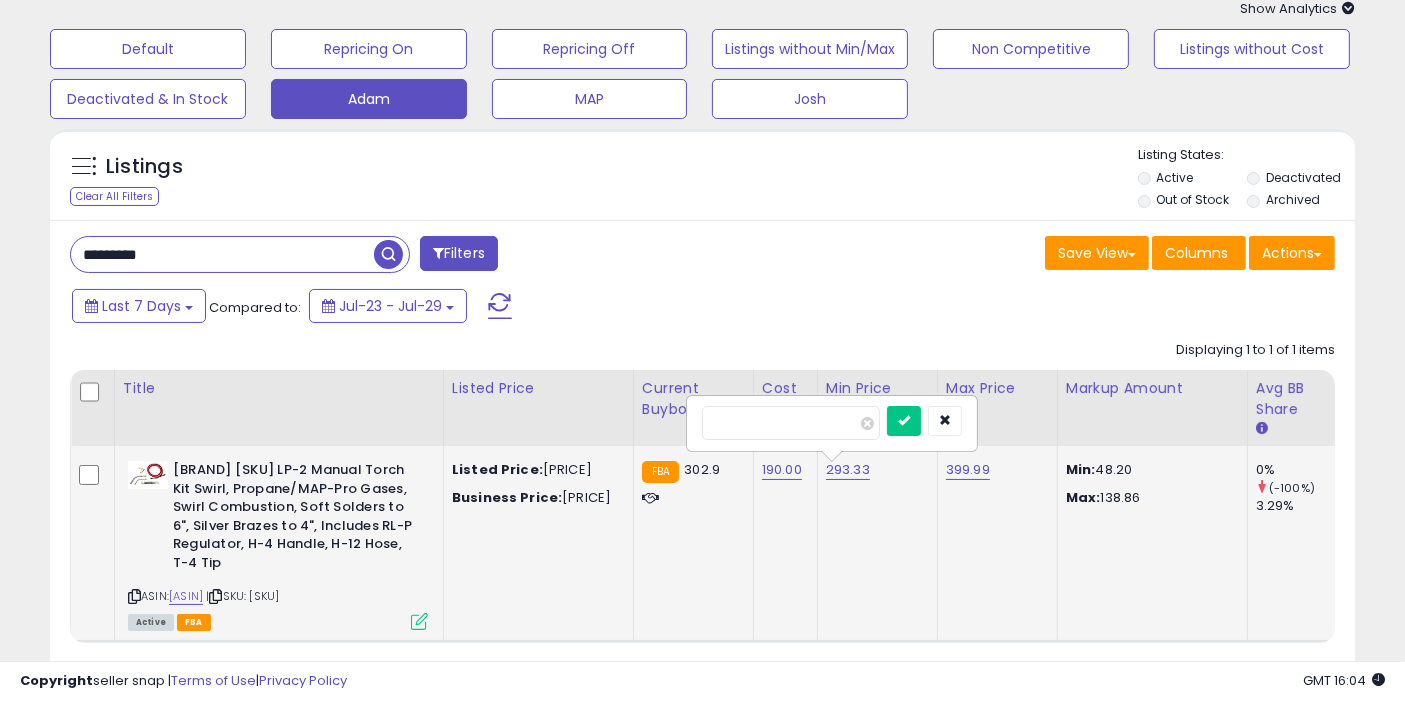 type on "******" 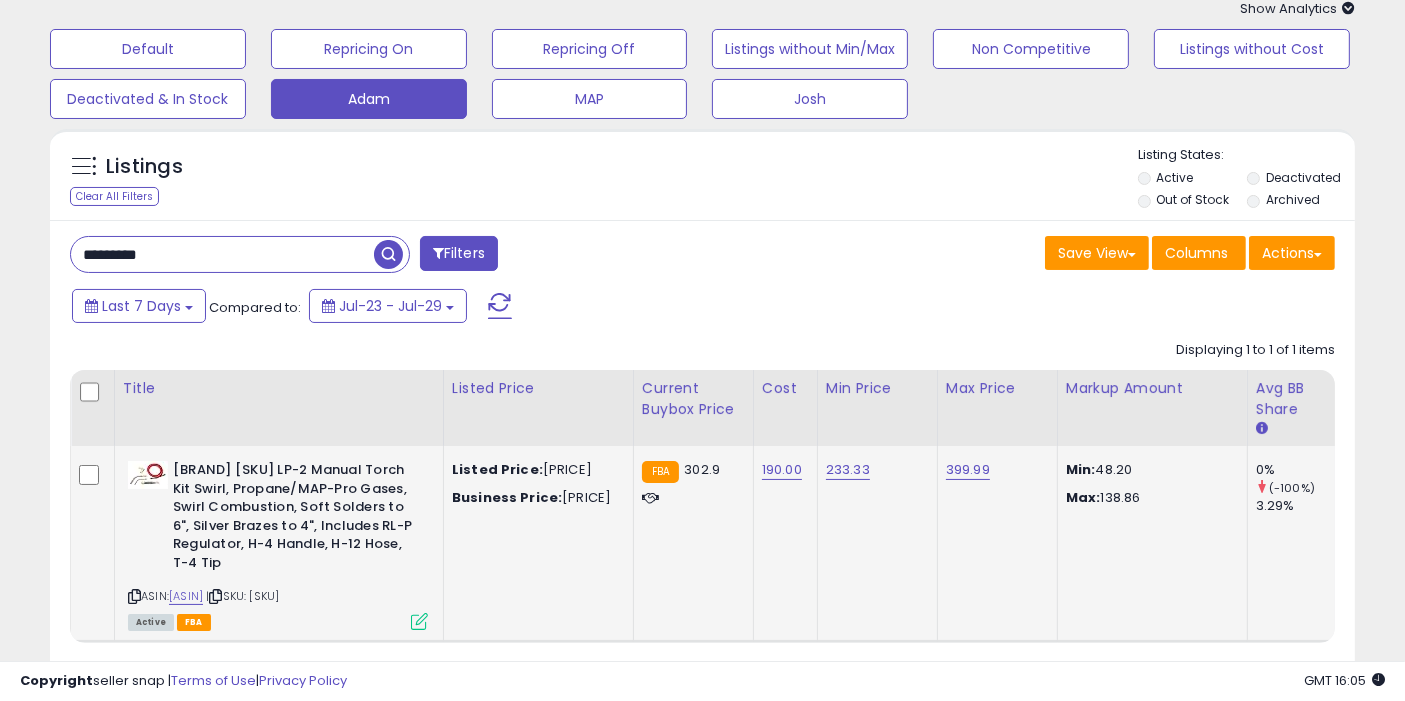 click at bounding box center [388, 254] 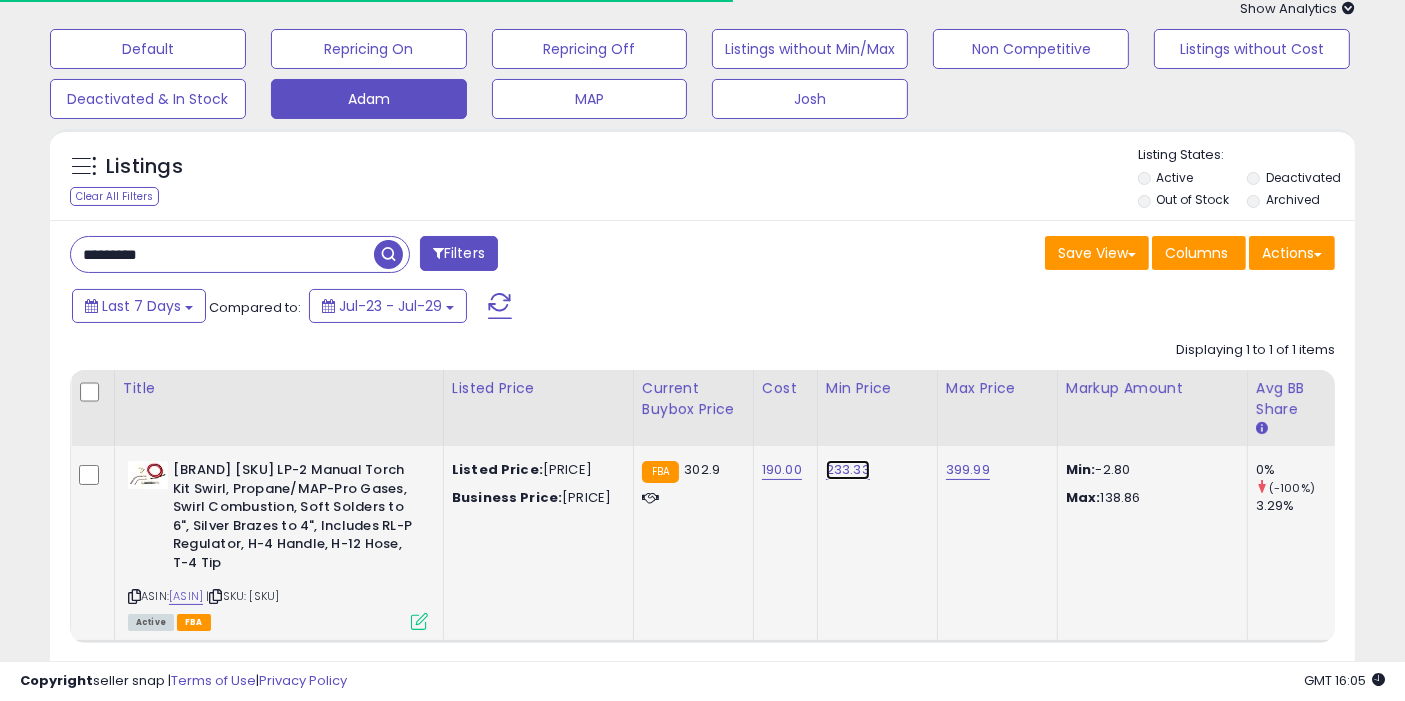 click on "233.33" at bounding box center [848, 470] 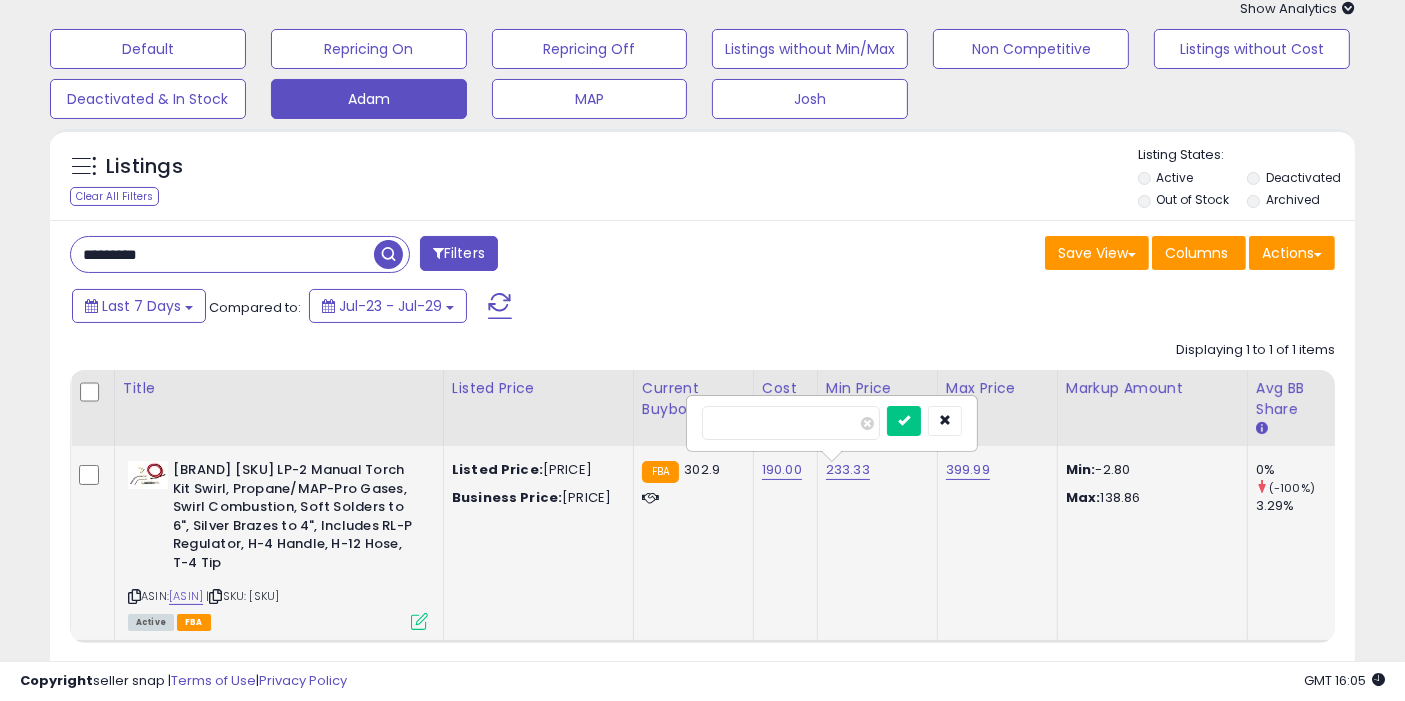 type on "******" 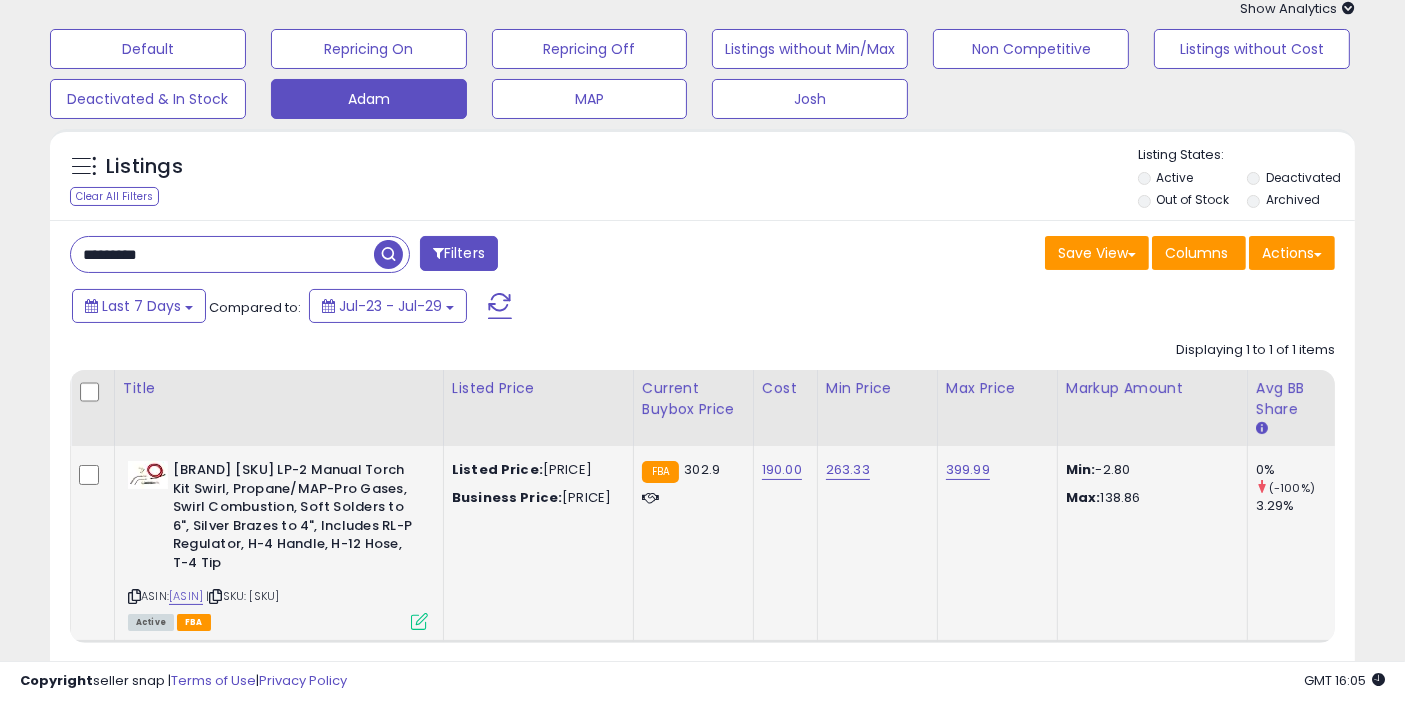 click at bounding box center (388, 254) 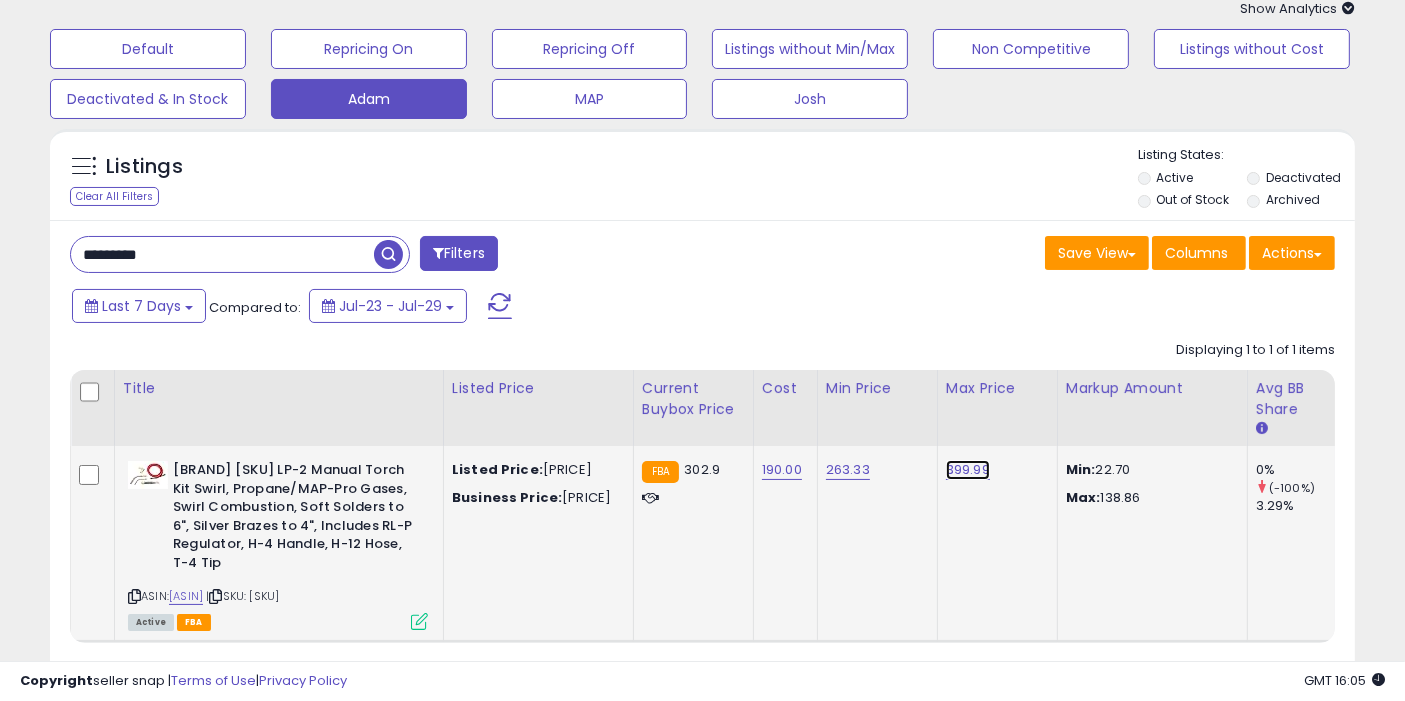 click on "399.99" at bounding box center (968, 470) 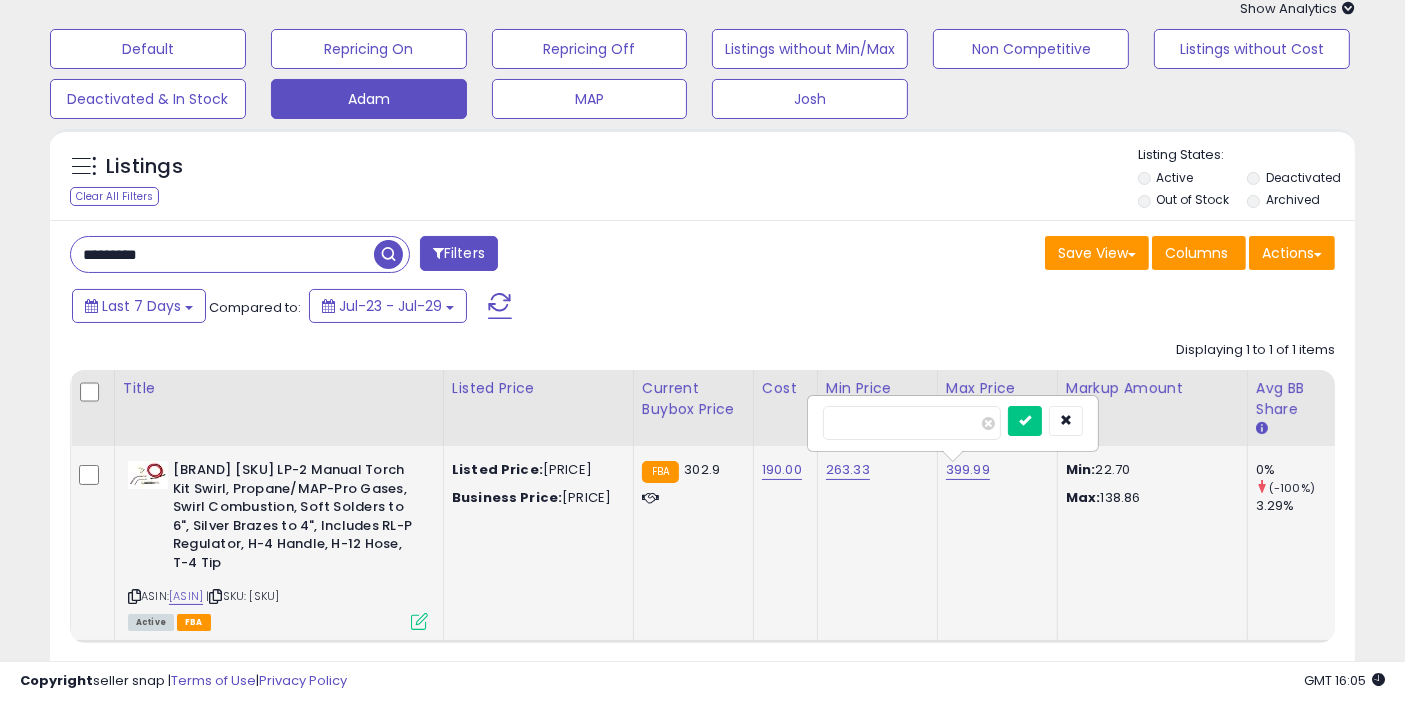 type on "******" 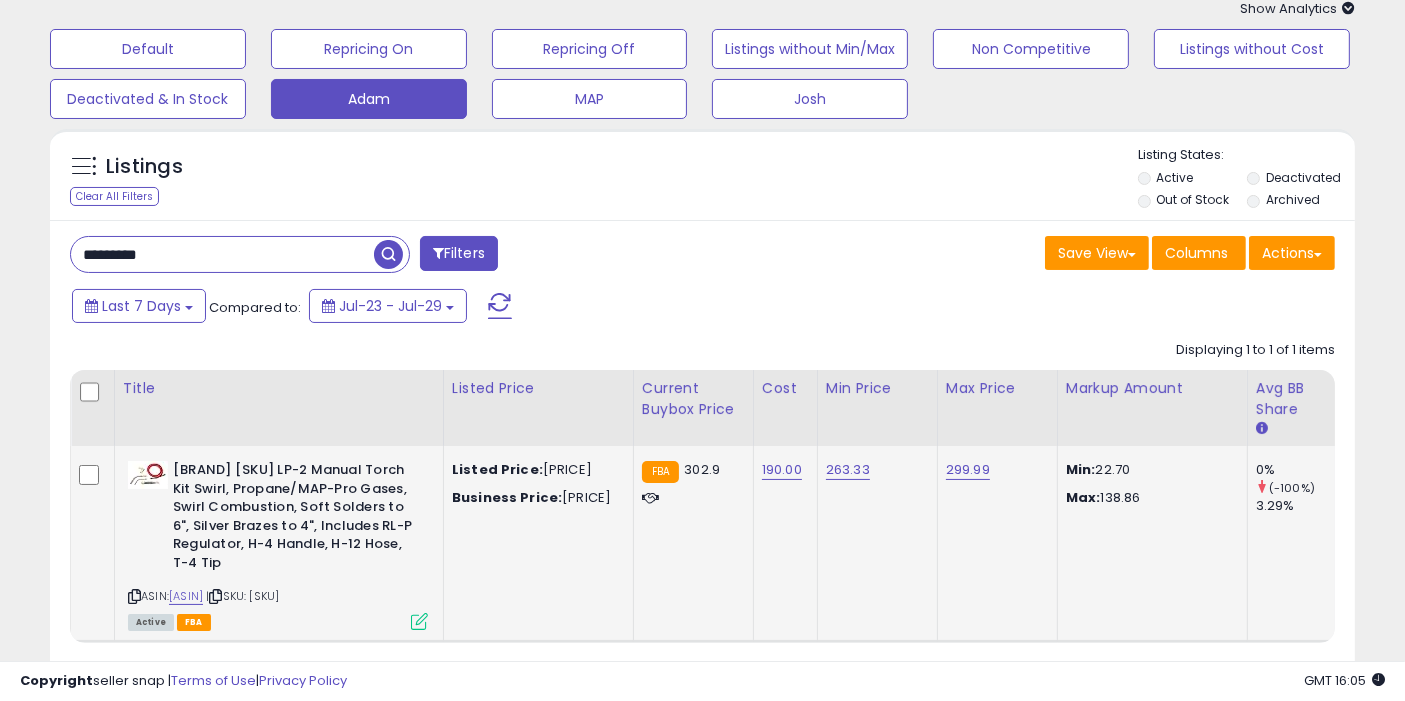 click at bounding box center [388, 254] 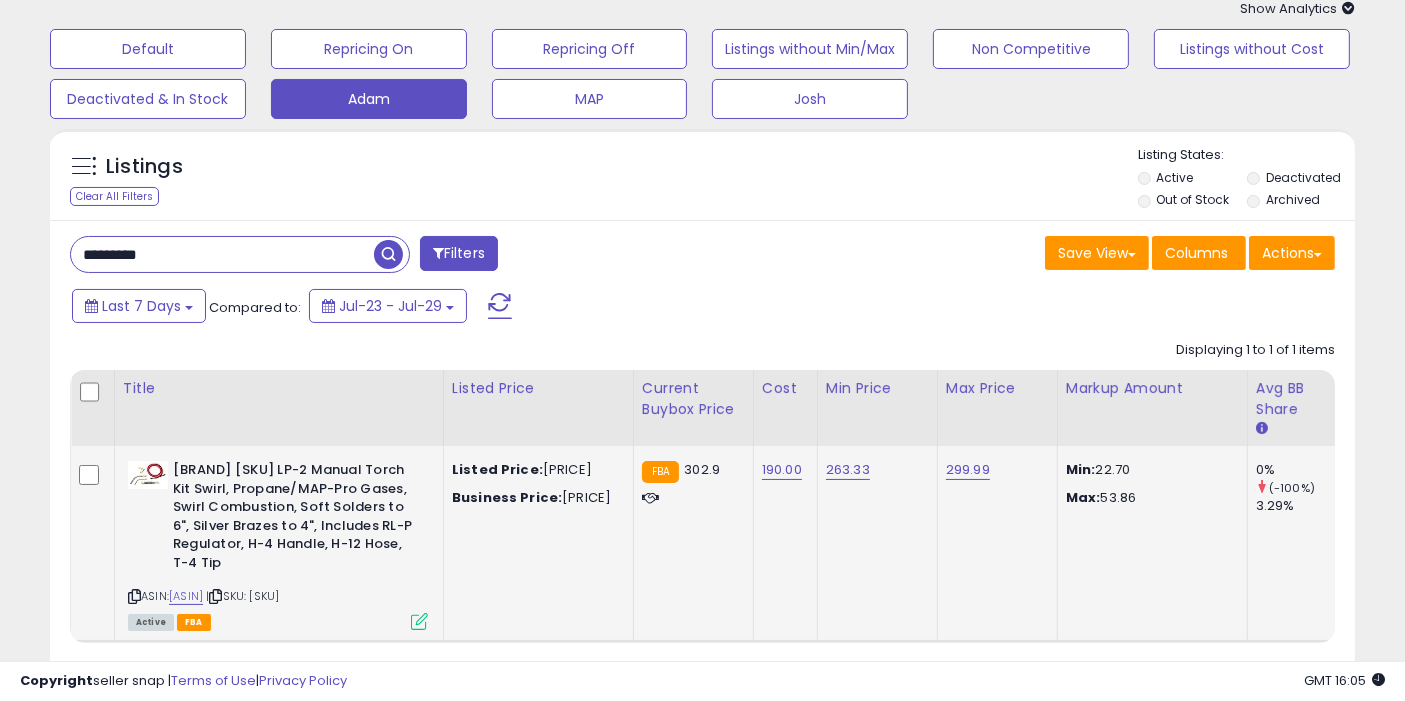 scroll, scrollTop: 0, scrollLeft: 373, axis: horizontal 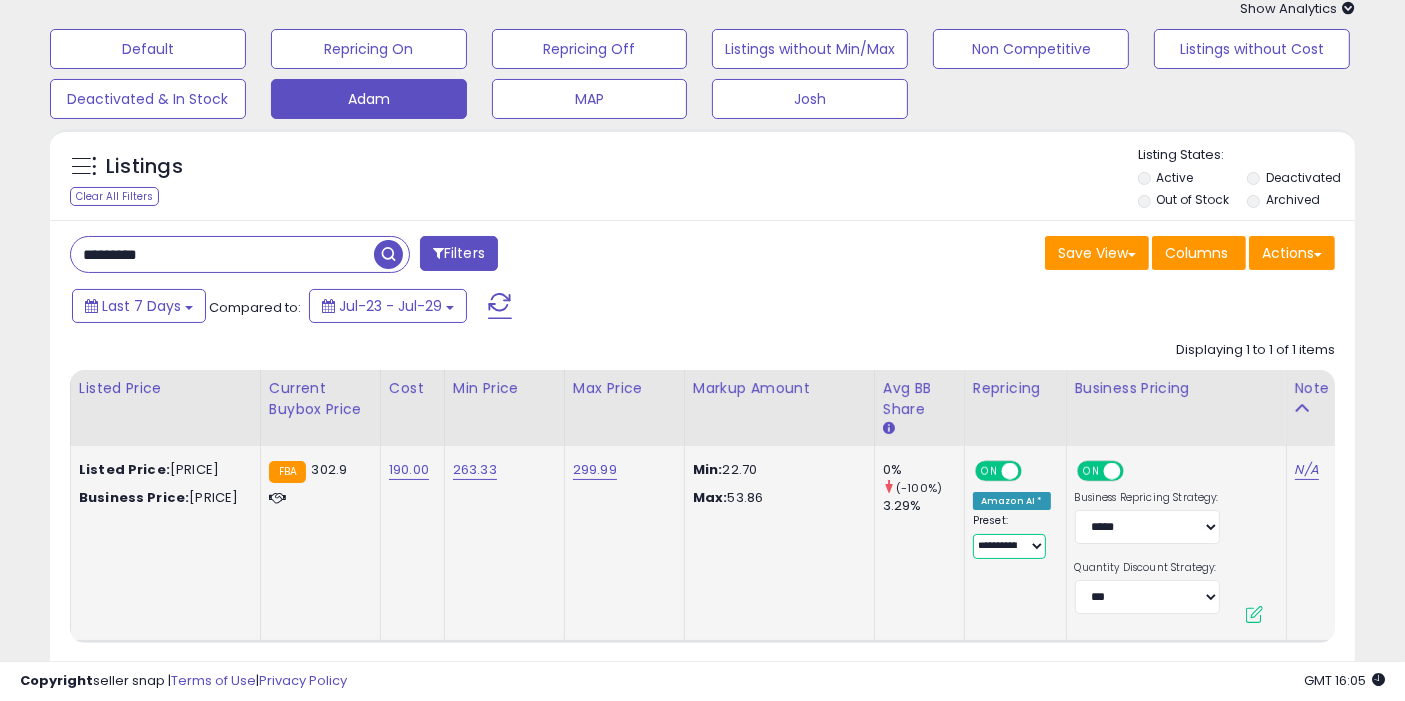 click on "**********" at bounding box center [1009, 546] 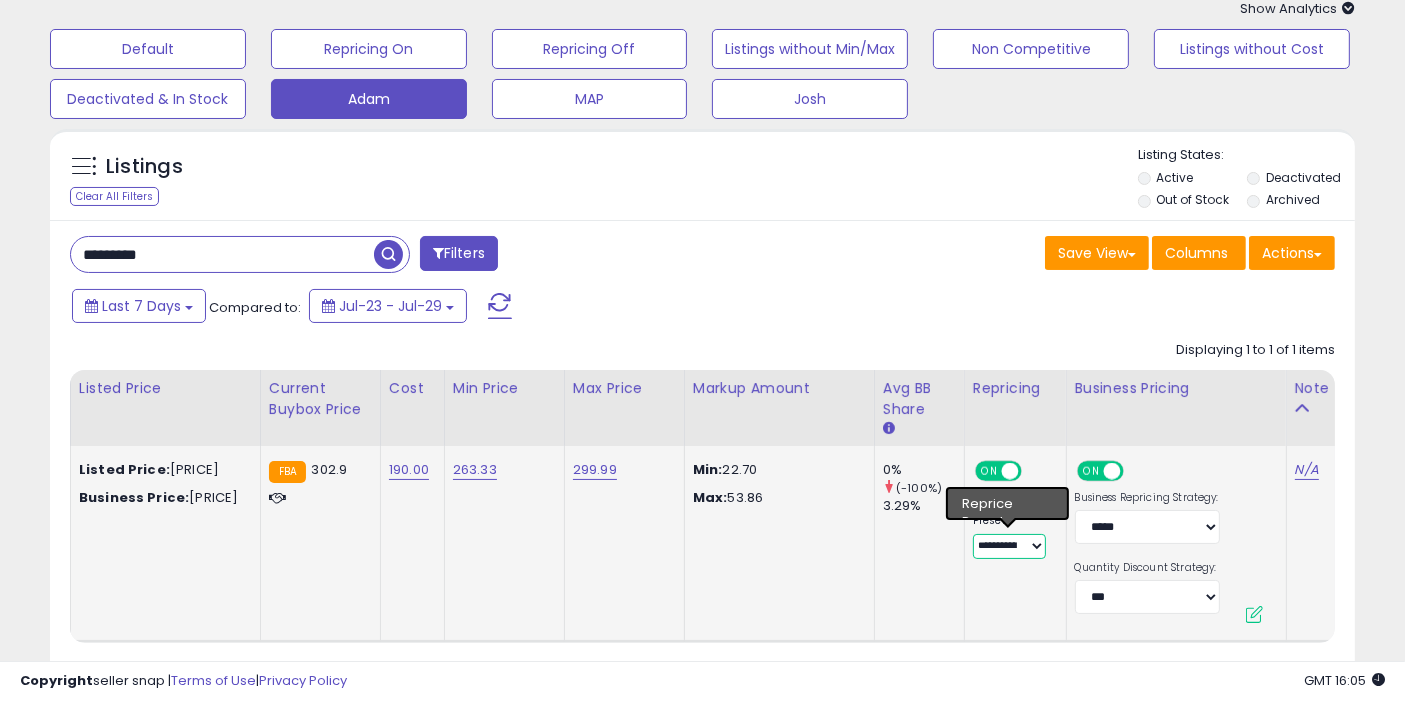 click on "**********" at bounding box center [1009, 546] 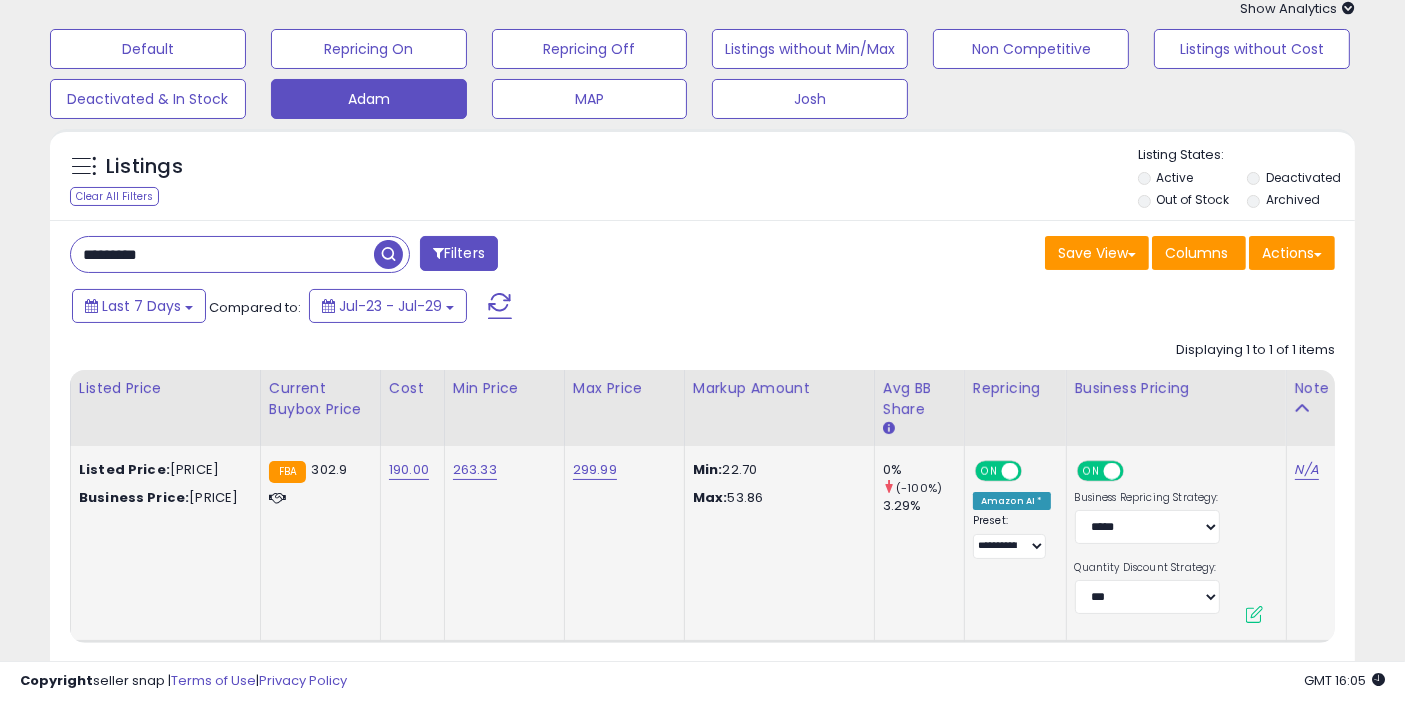 click at bounding box center [1254, 614] 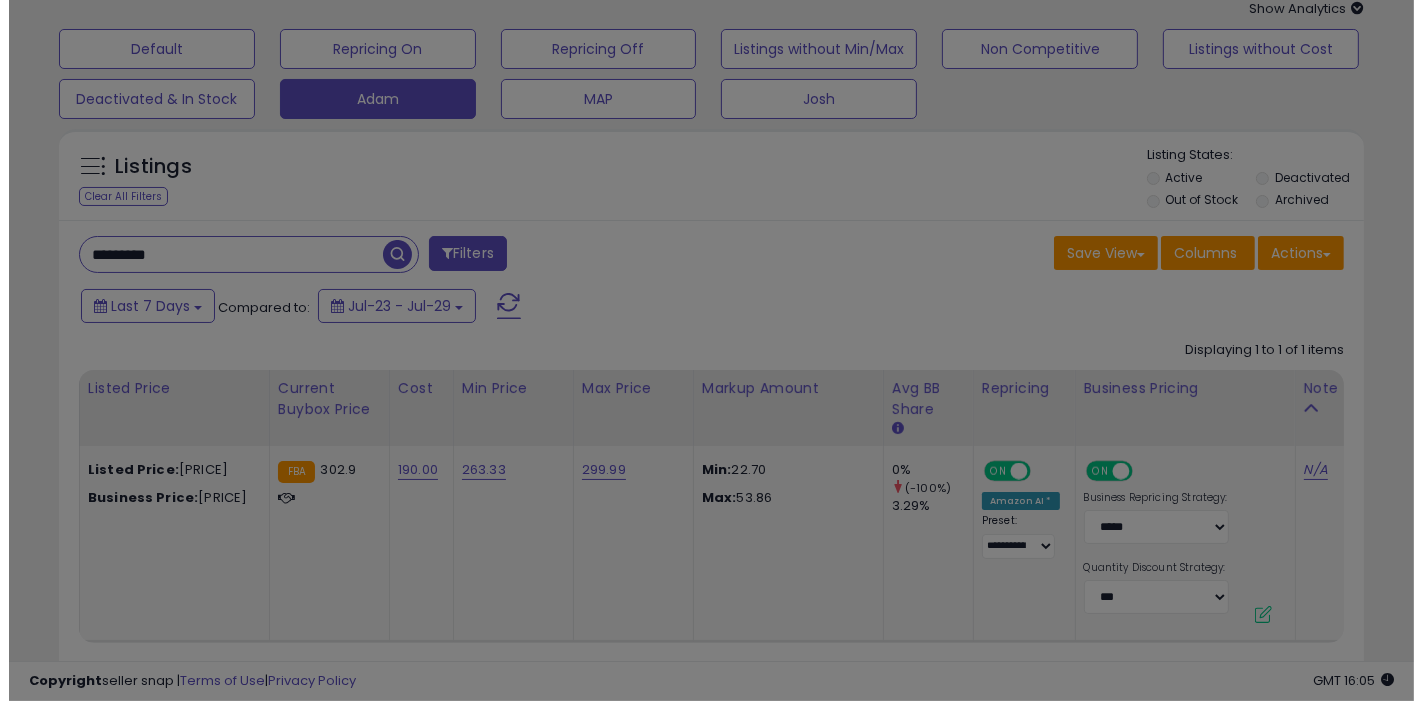 scroll, scrollTop: 0, scrollLeft: 357, axis: horizontal 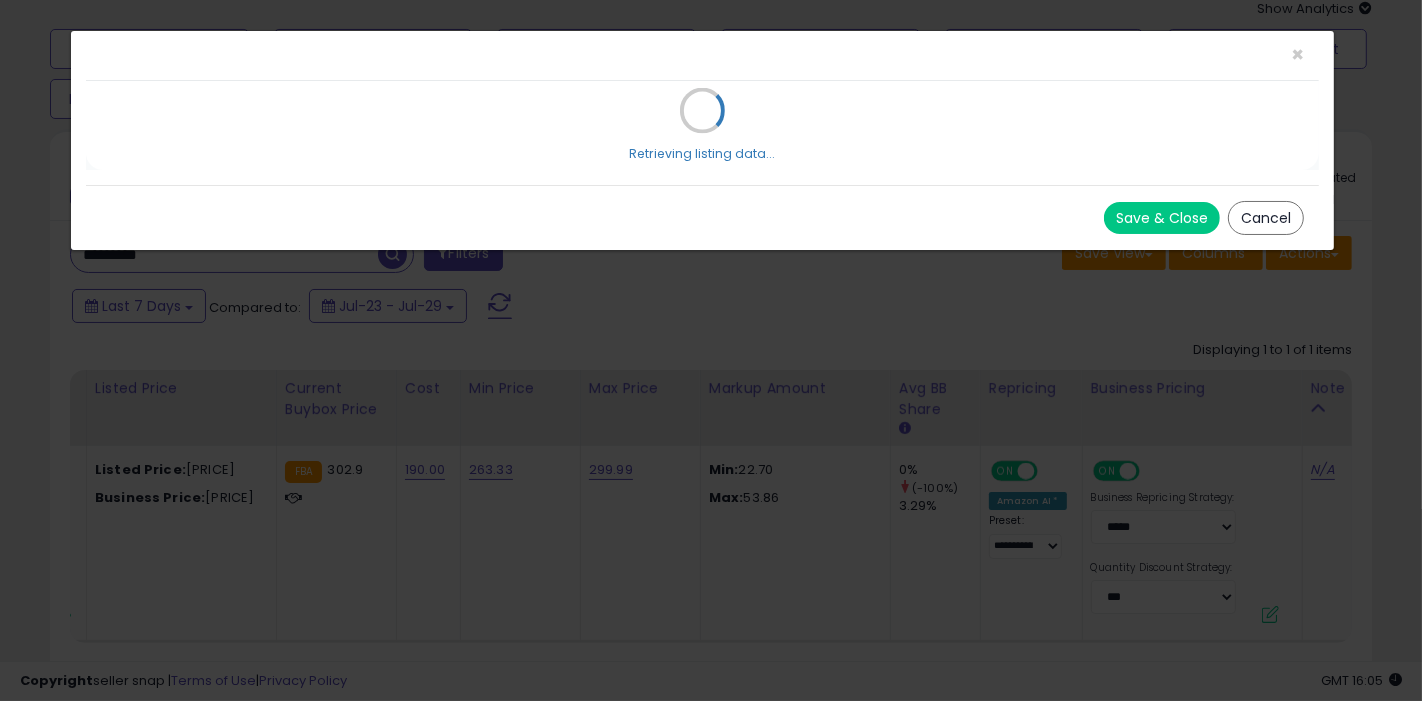 select on "*****" 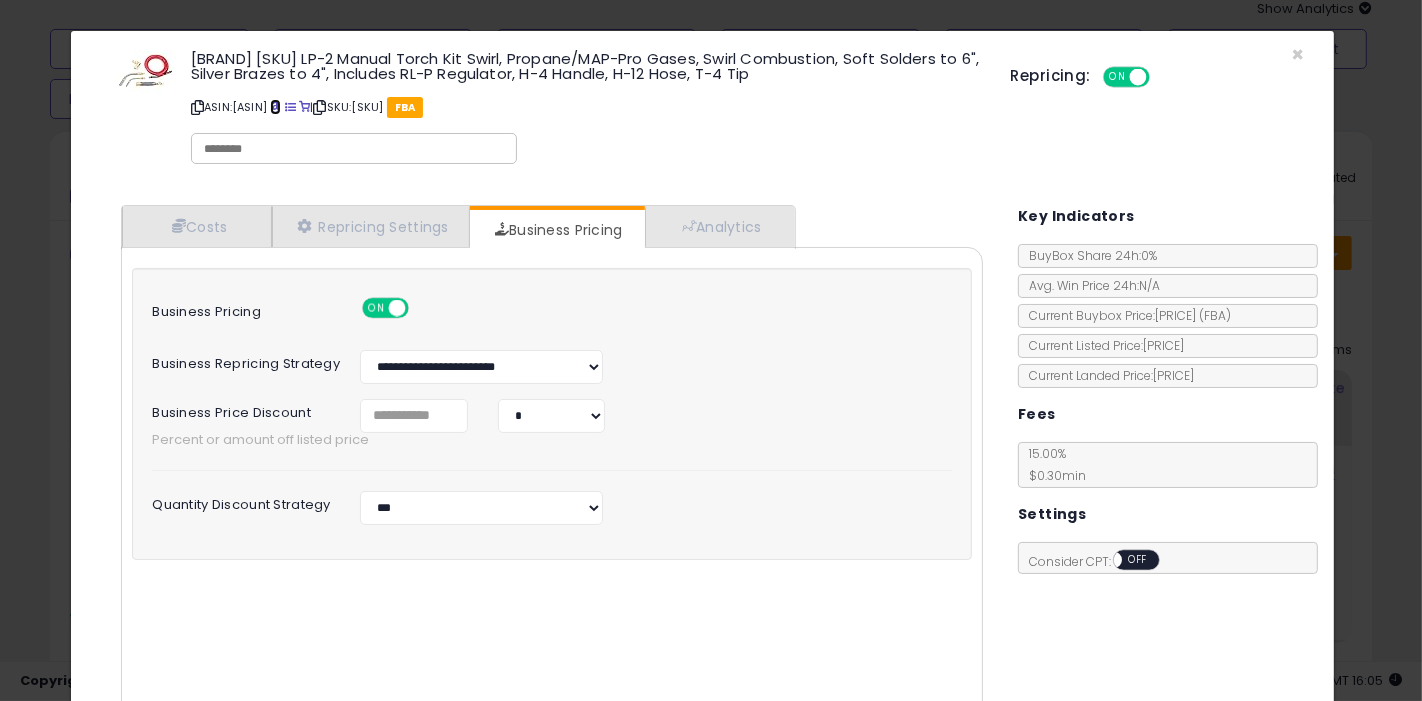 click at bounding box center (275, 107) 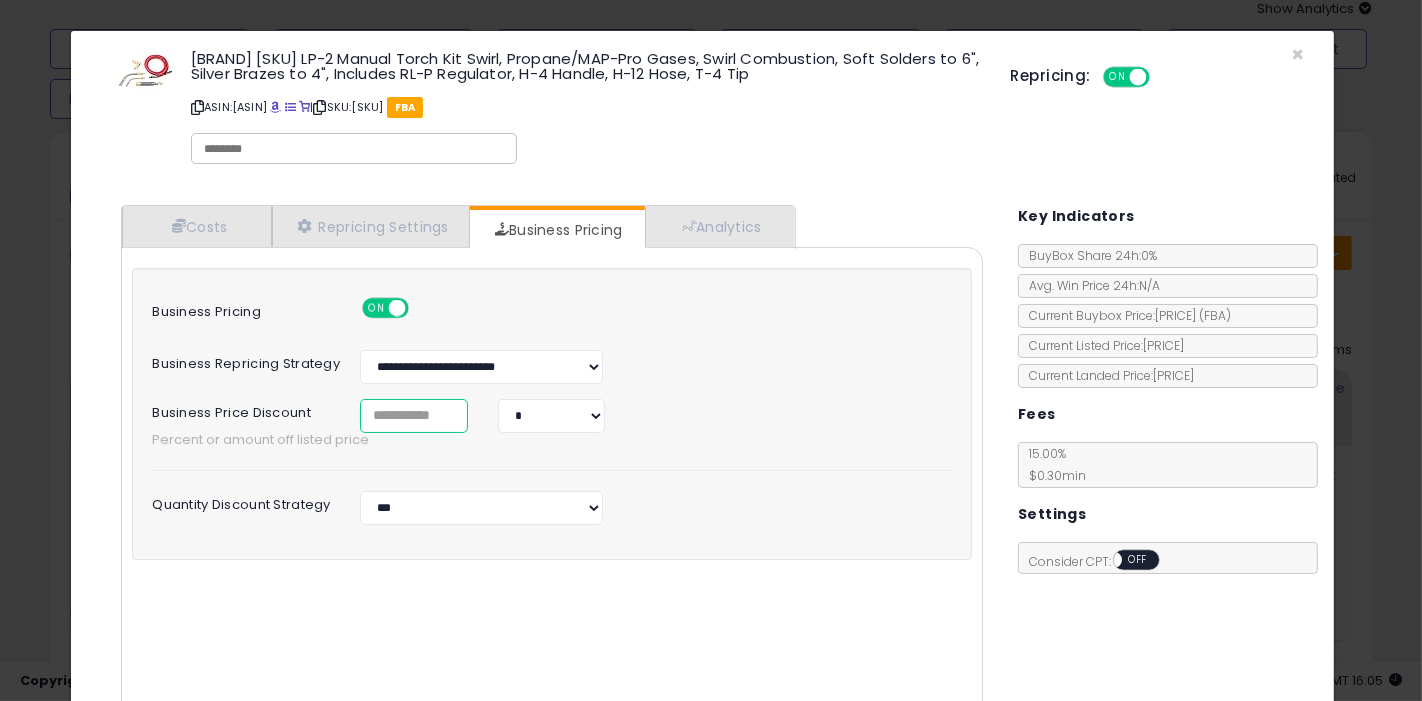 drag, startPoint x: 411, startPoint y: 405, endPoint x: 260, endPoint y: 414, distance: 151.26797 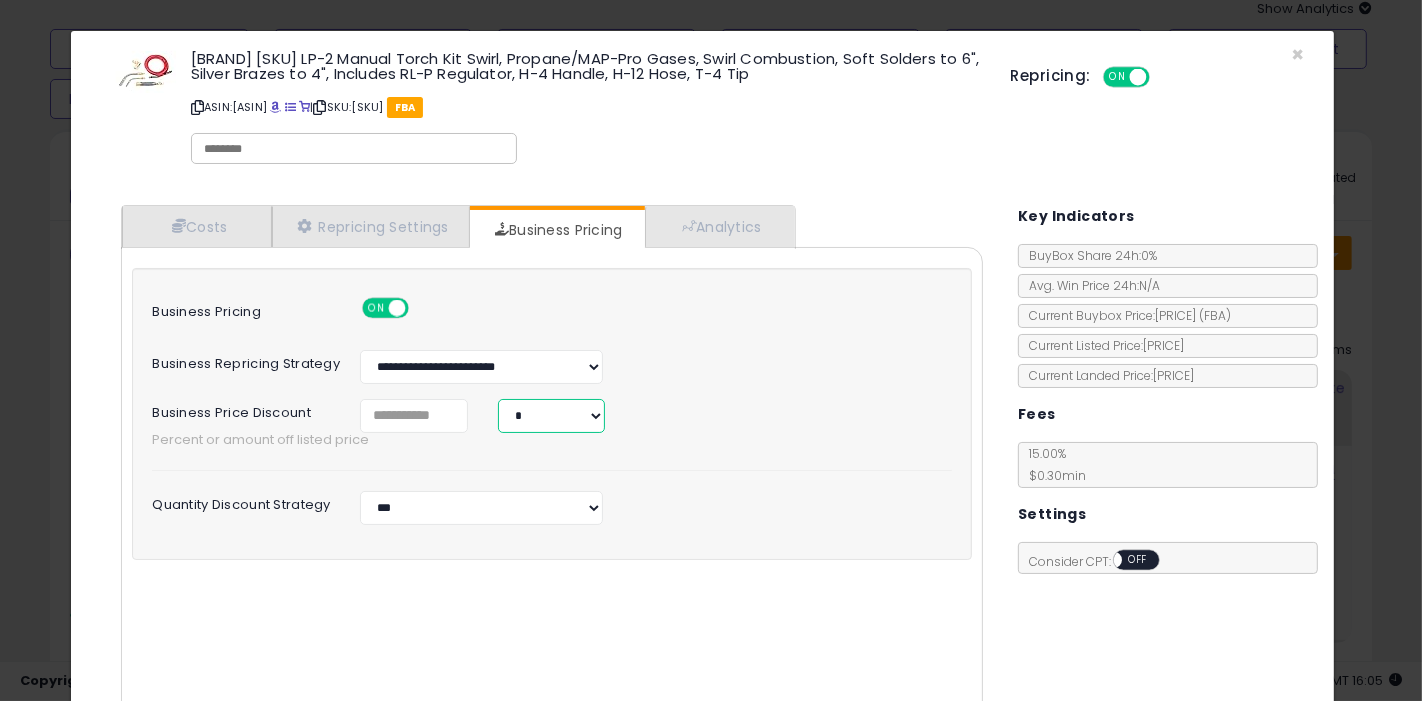 click on "* *" at bounding box center (551, 416) 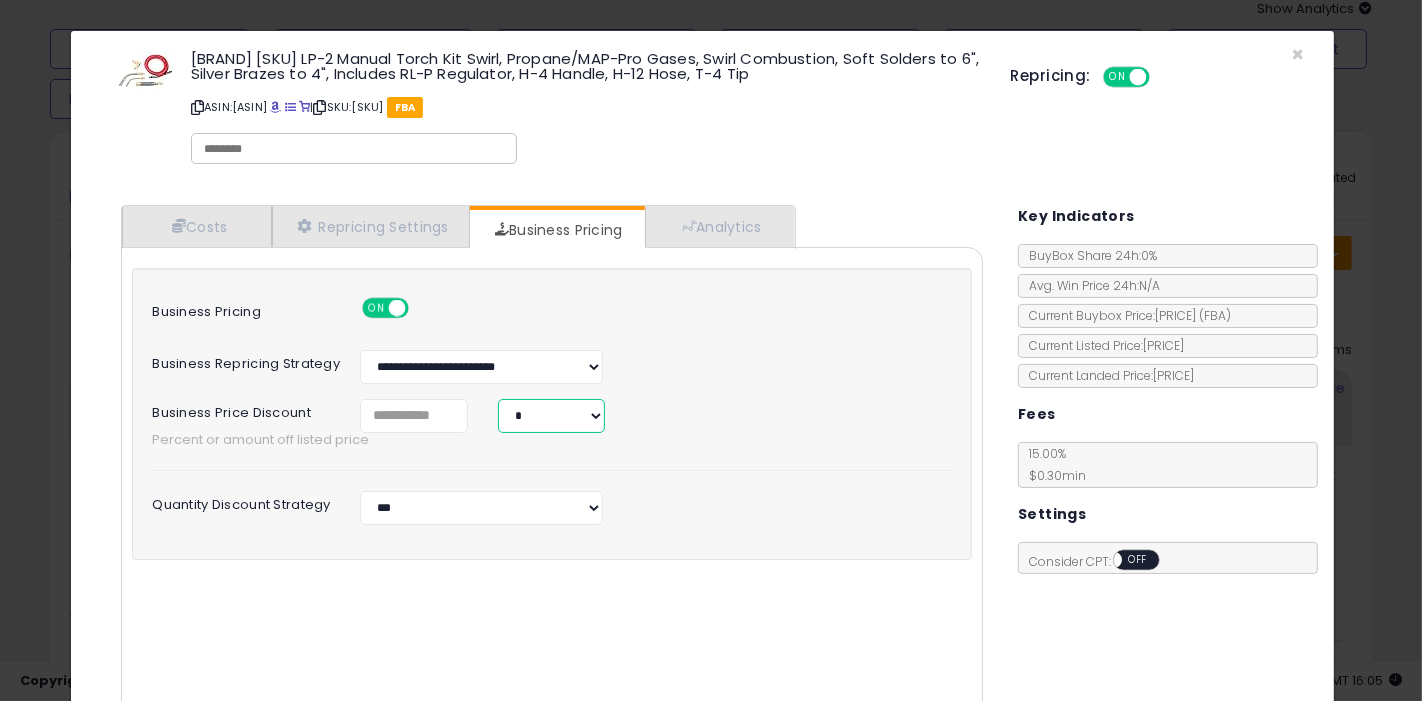 click on "* *" at bounding box center (551, 416) 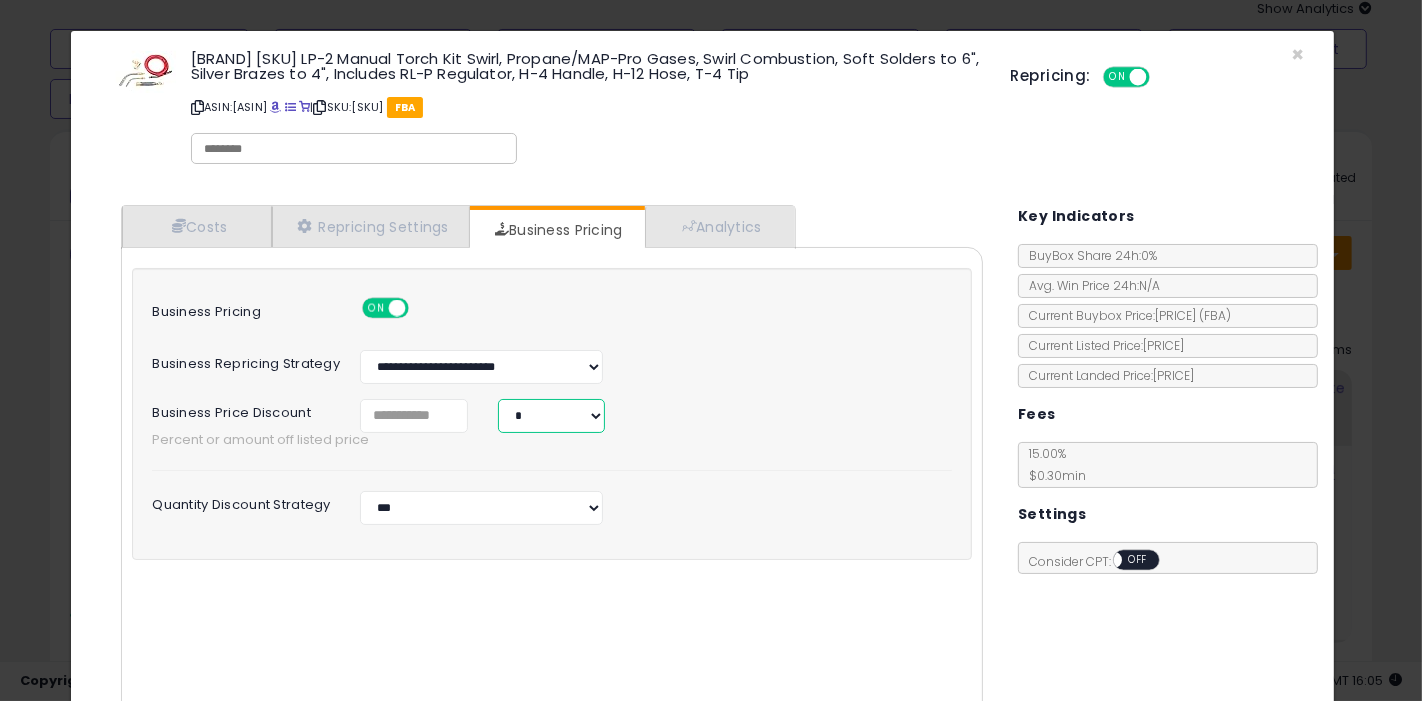 scroll, scrollTop: 113, scrollLeft: 0, axis: vertical 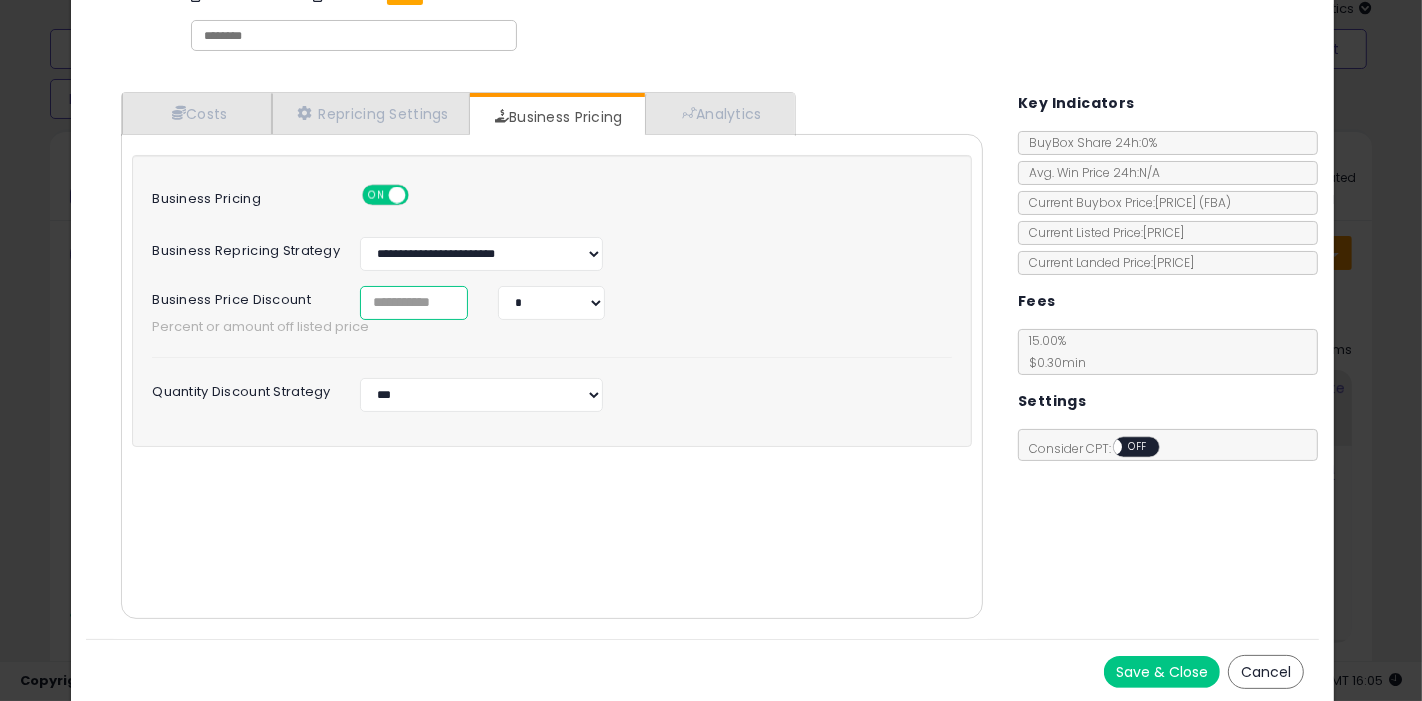 drag, startPoint x: 389, startPoint y: 310, endPoint x: 233, endPoint y: 292, distance: 157.03503 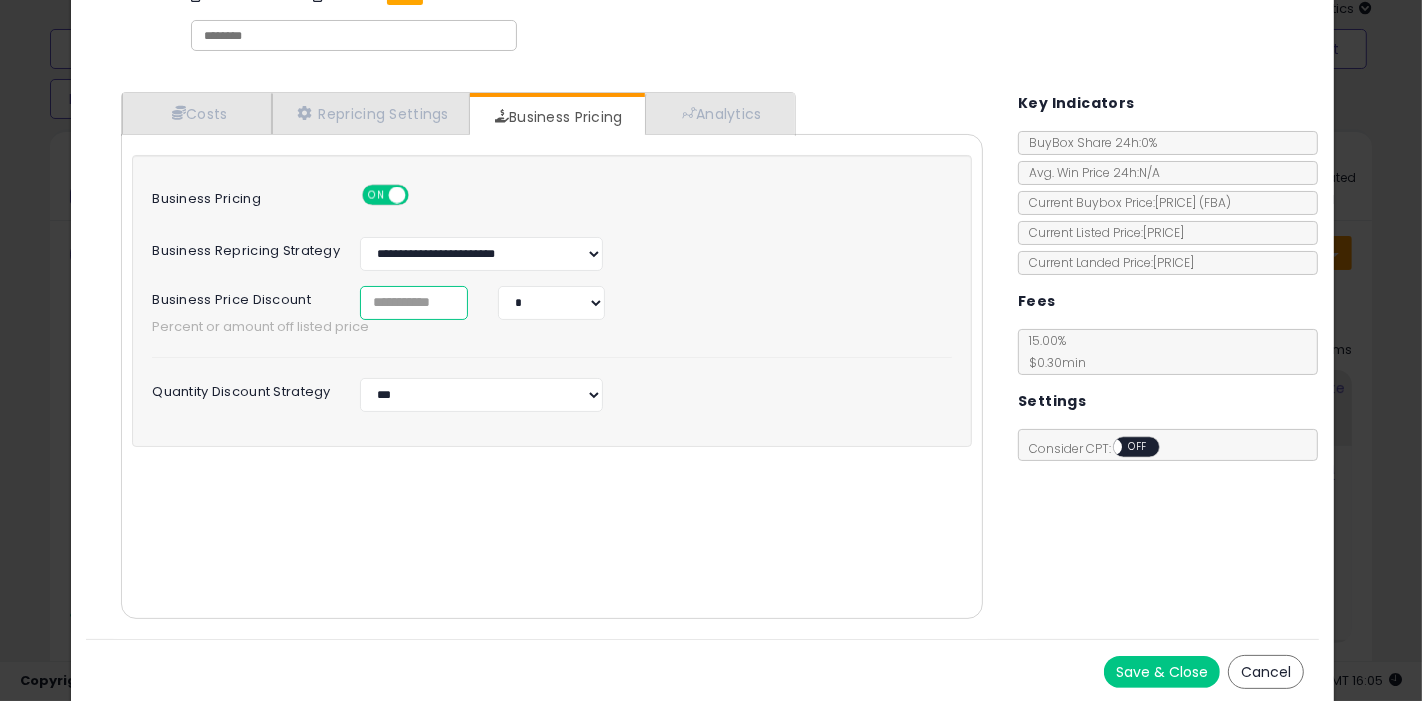 type on "*" 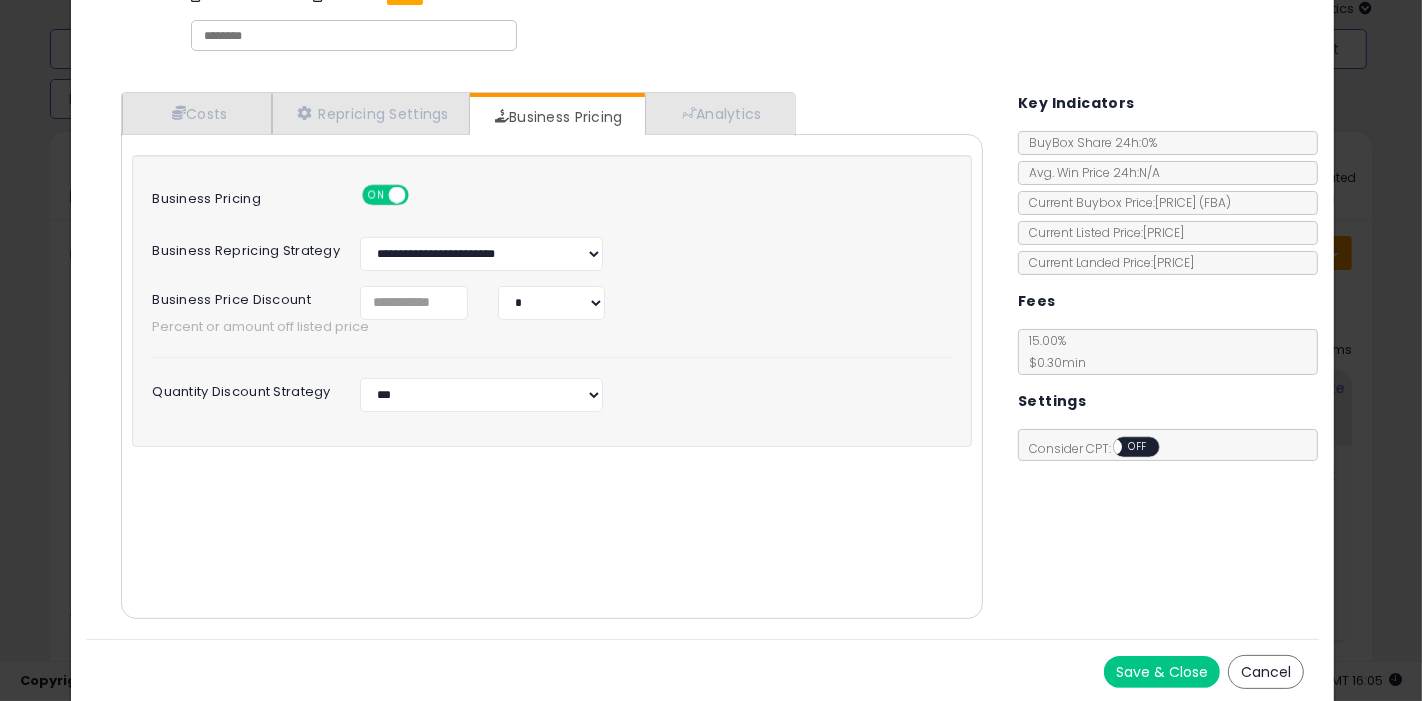 click on "Save & Close
Cancel" at bounding box center [702, 671] 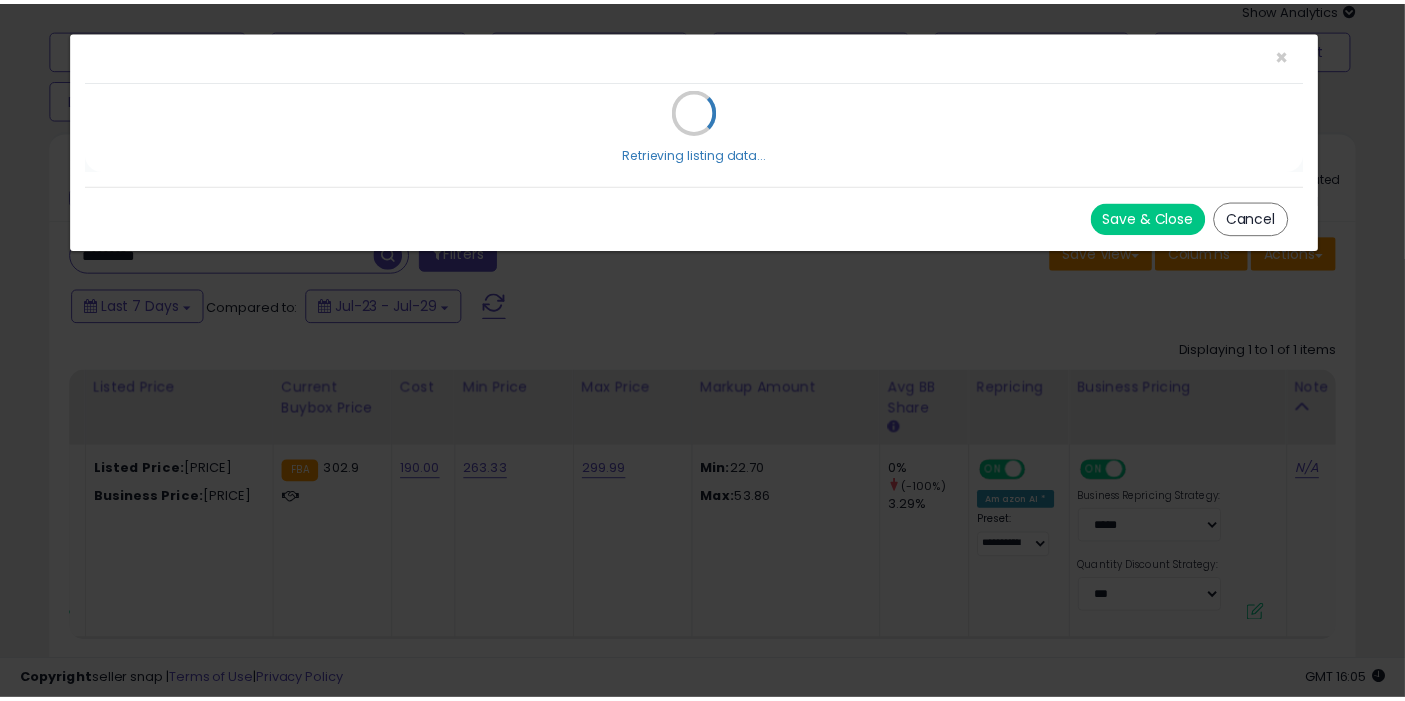 scroll, scrollTop: 0, scrollLeft: 0, axis: both 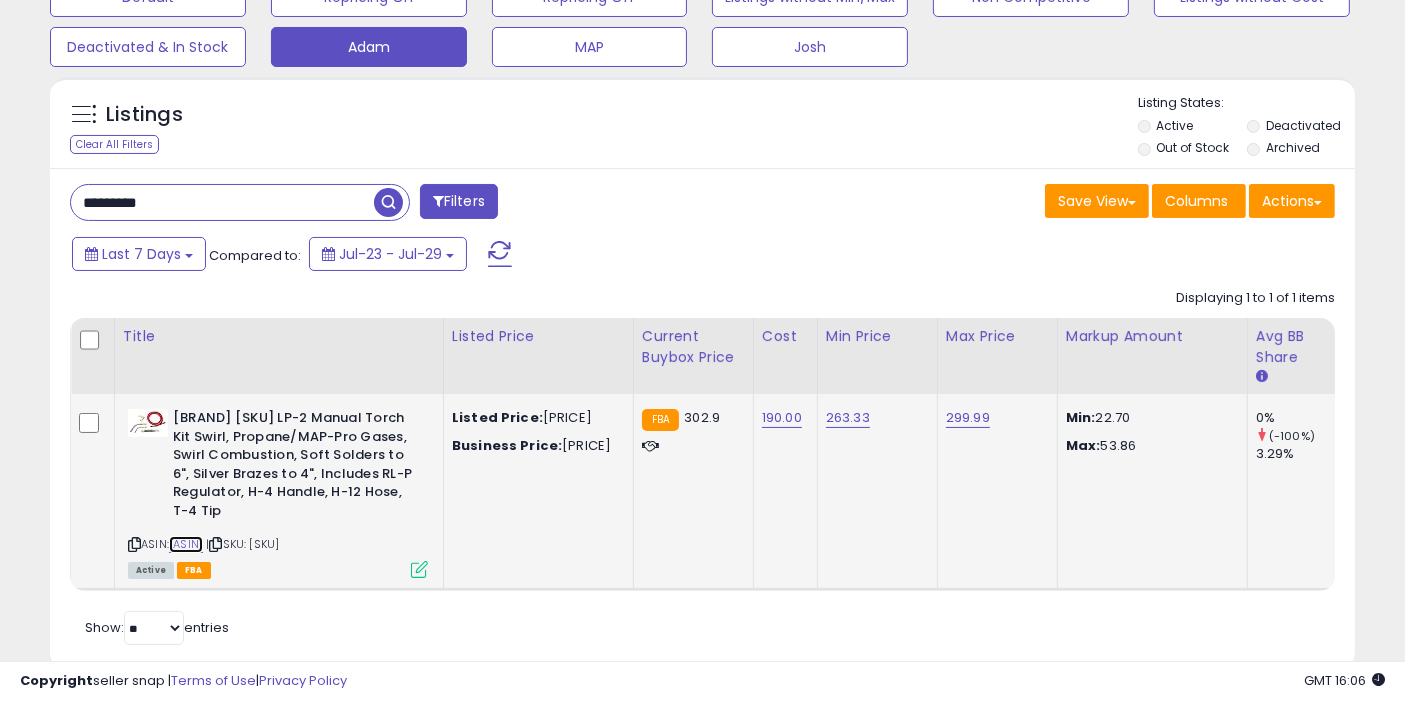 click on "[ASIN]" at bounding box center [186, 544] 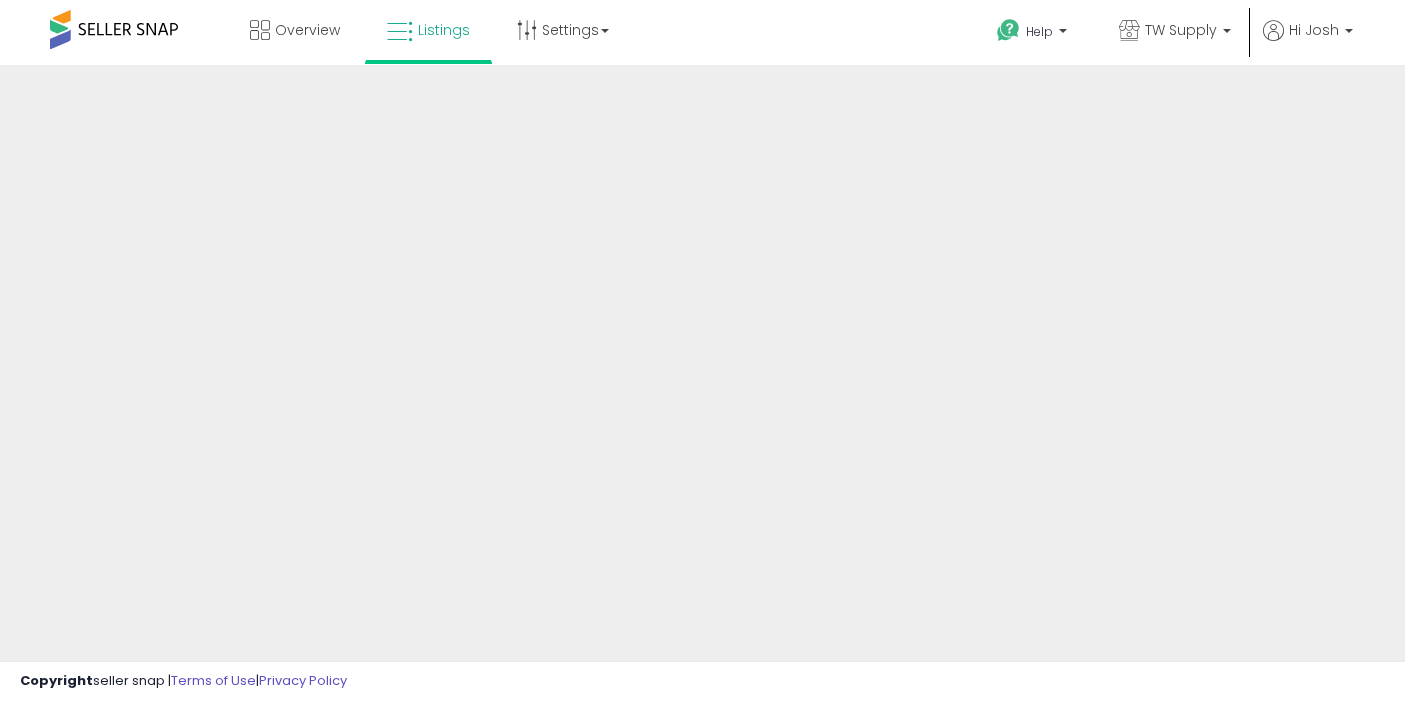 scroll, scrollTop: 0, scrollLeft: 0, axis: both 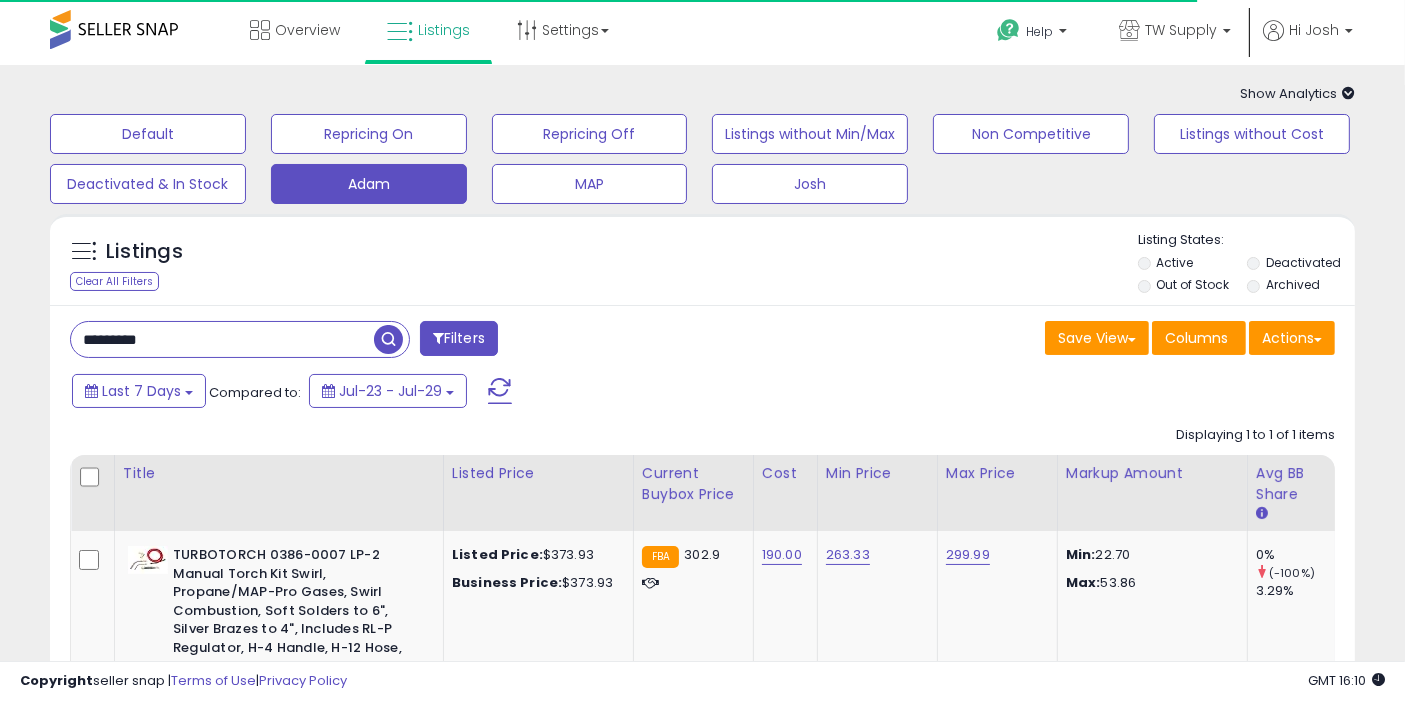 drag, startPoint x: 107, startPoint y: 323, endPoint x: 324, endPoint y: 346, distance: 218.21548 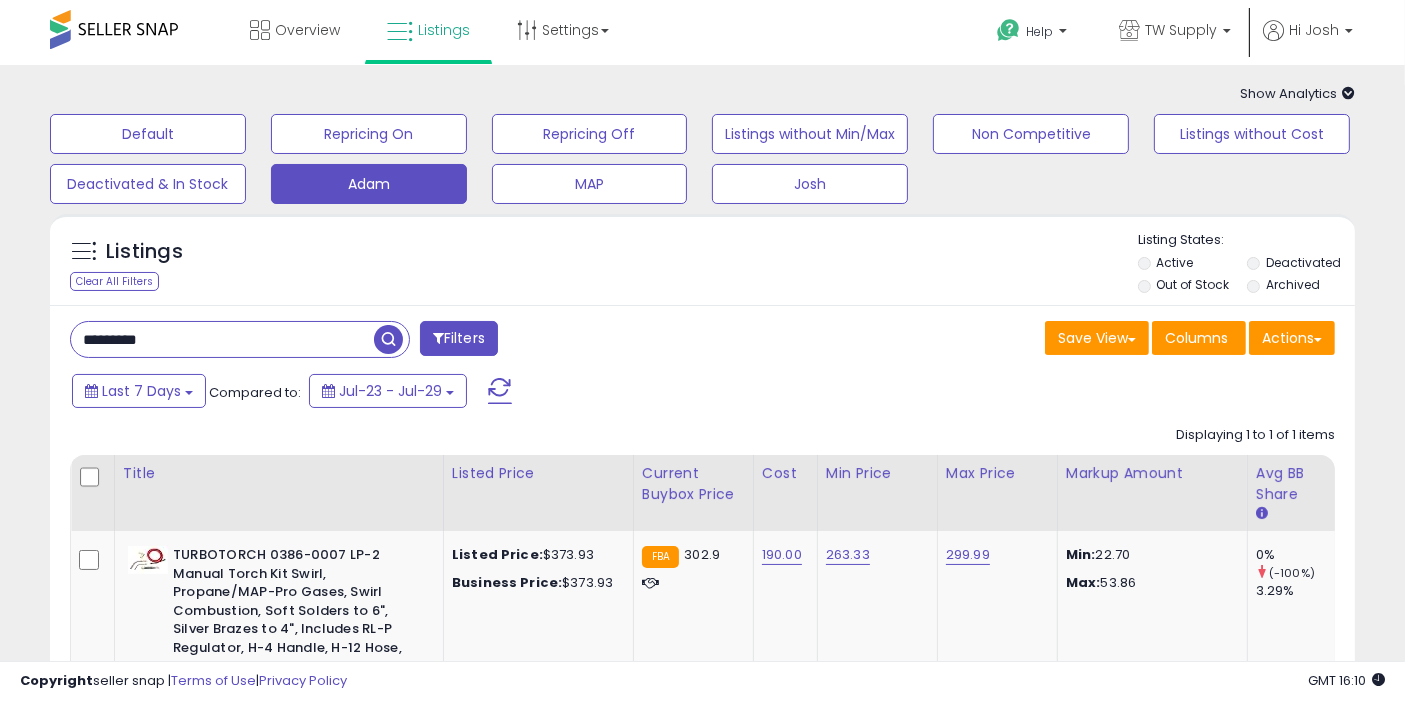 type on "*********" 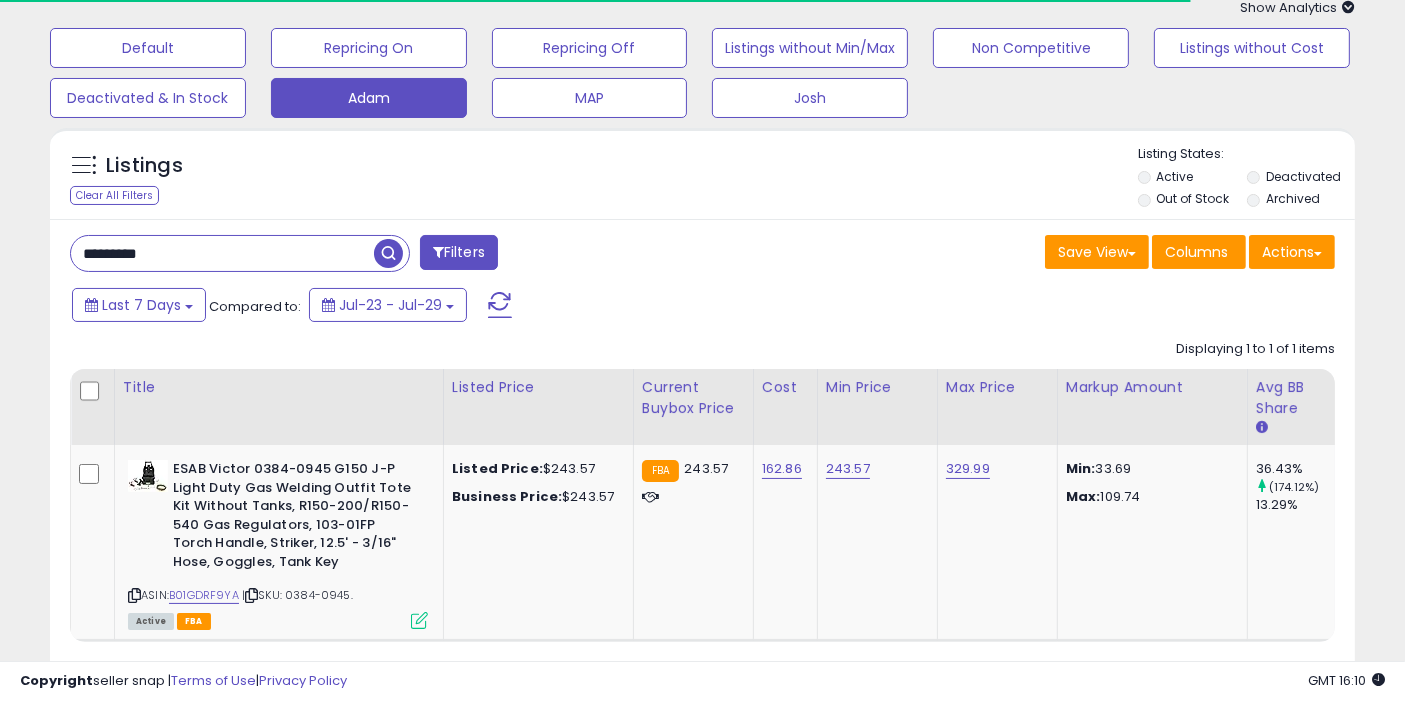 scroll, scrollTop: 197, scrollLeft: 0, axis: vertical 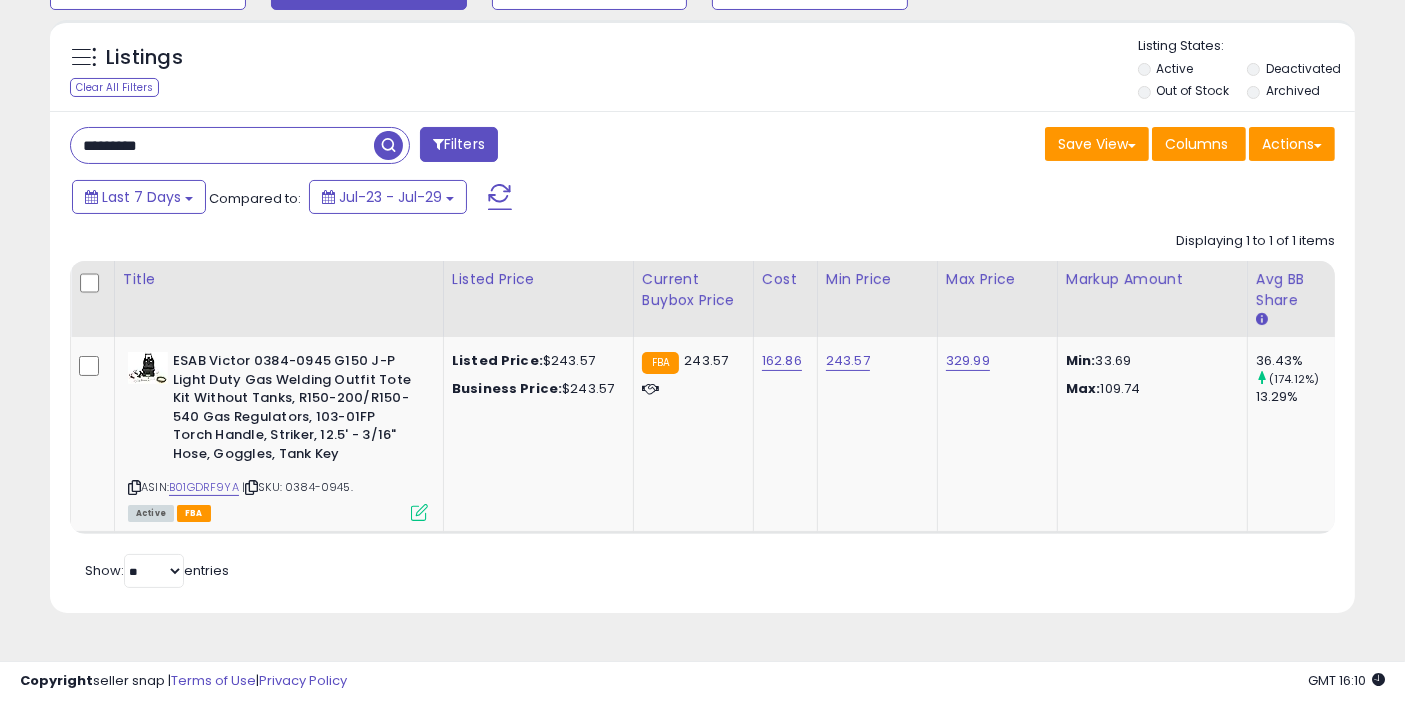 click at bounding box center (388, 145) 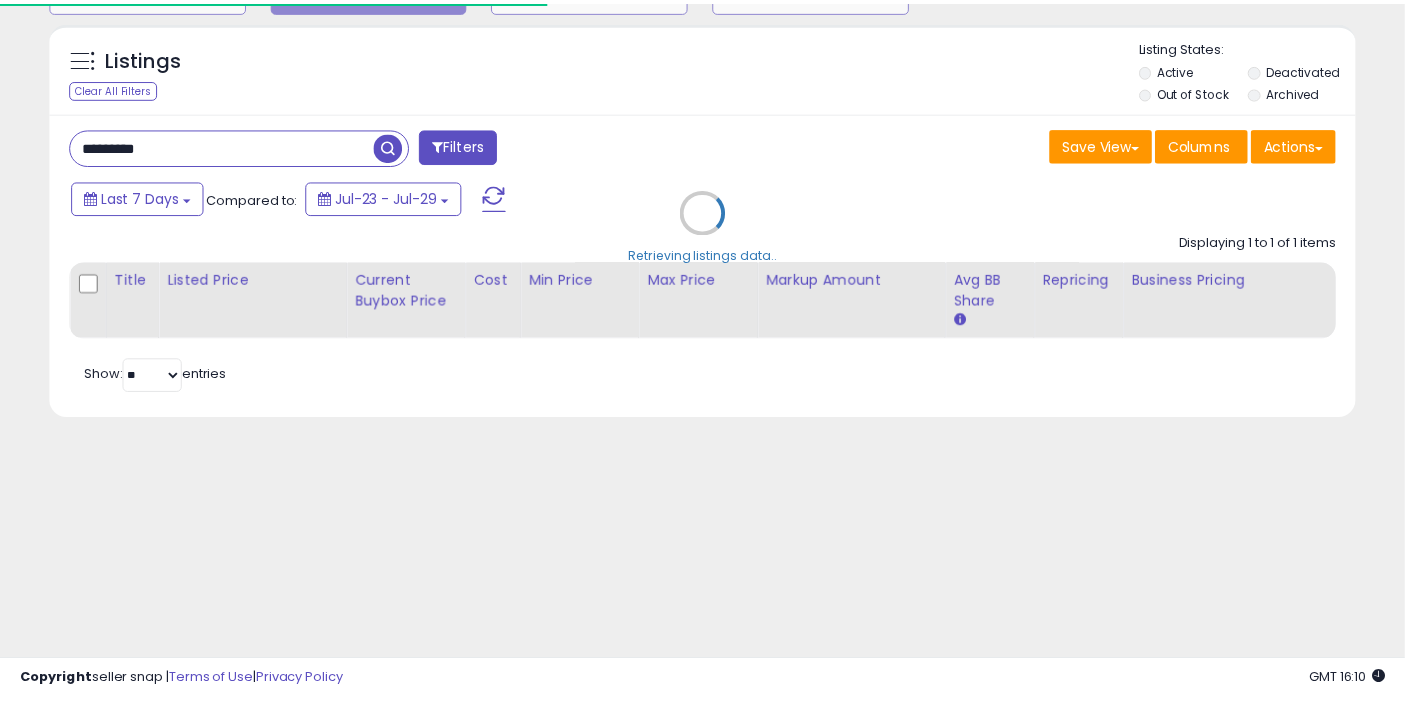 scroll, scrollTop: 197, scrollLeft: 0, axis: vertical 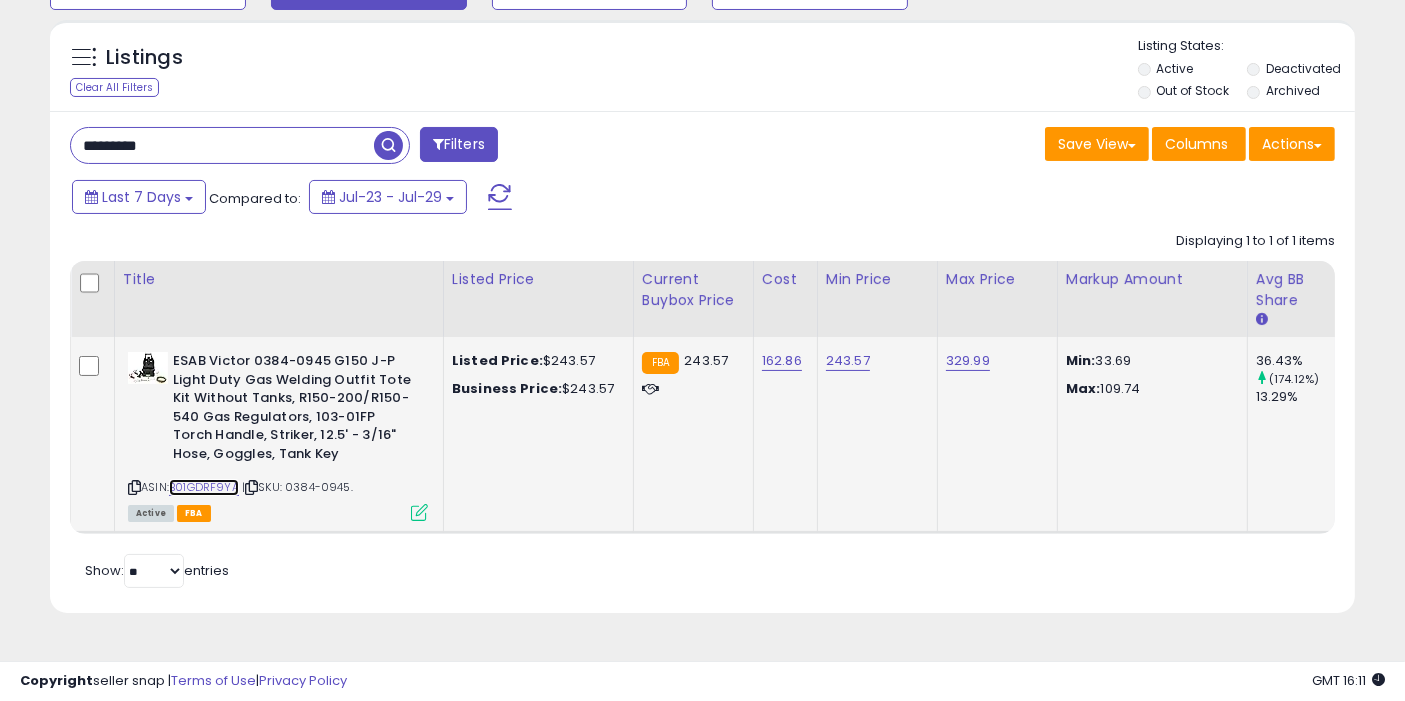 click on "B01GDRF9YA" at bounding box center (204, 487) 